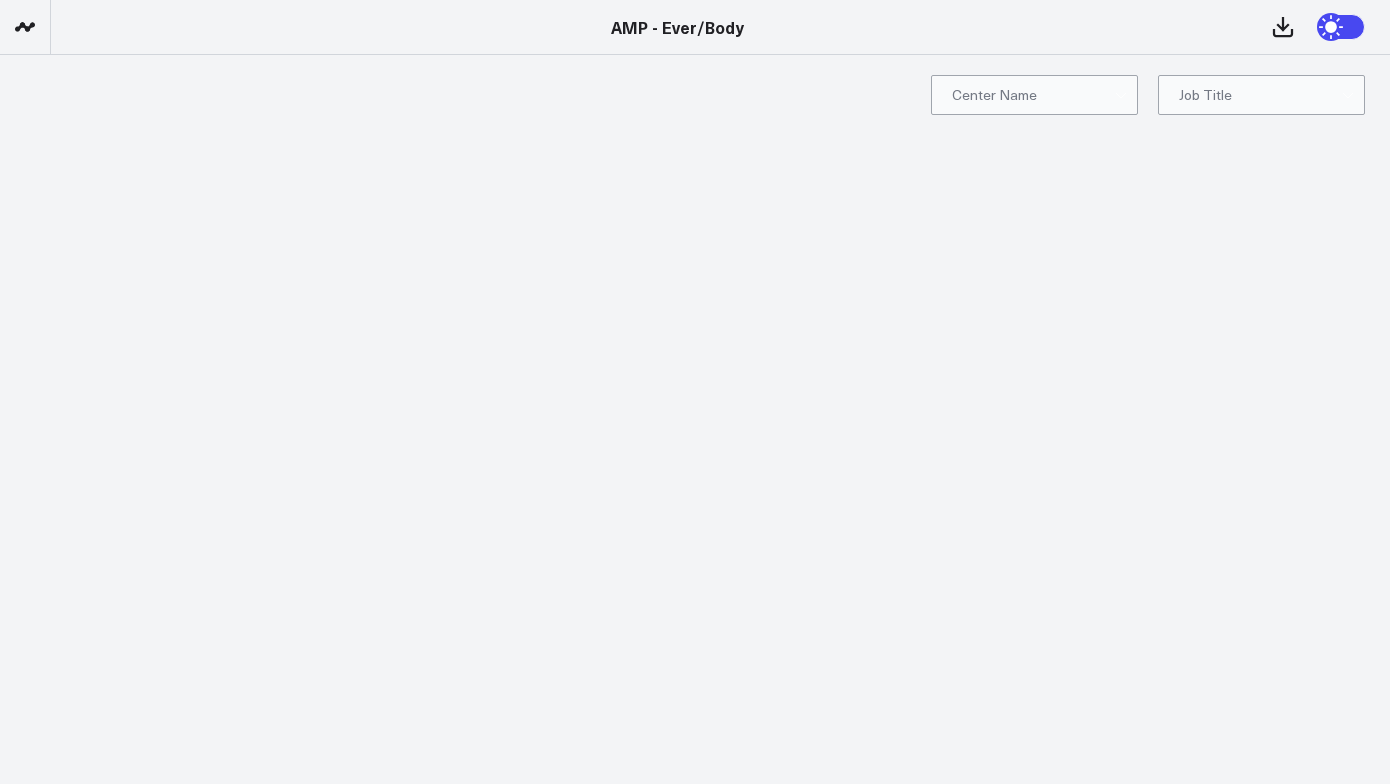 scroll, scrollTop: 0, scrollLeft: 0, axis: both 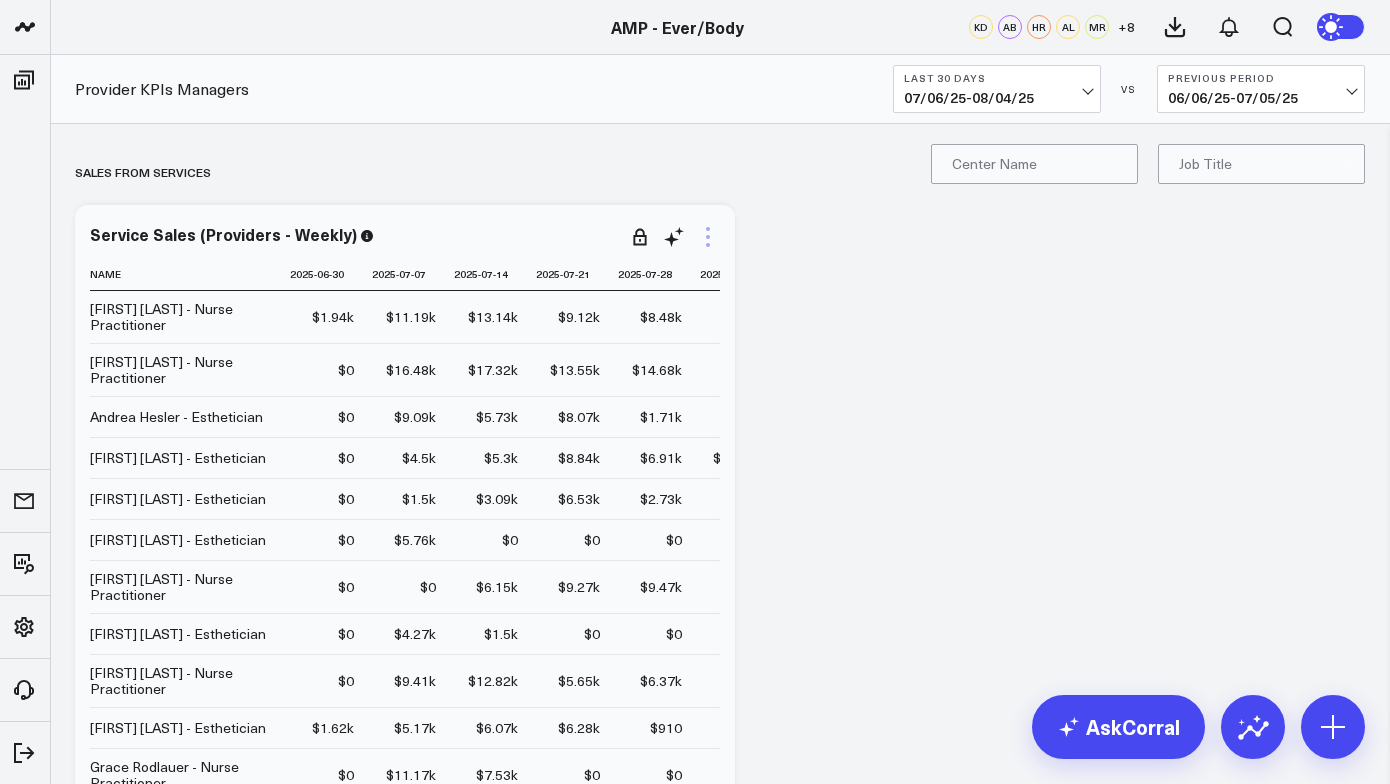 click 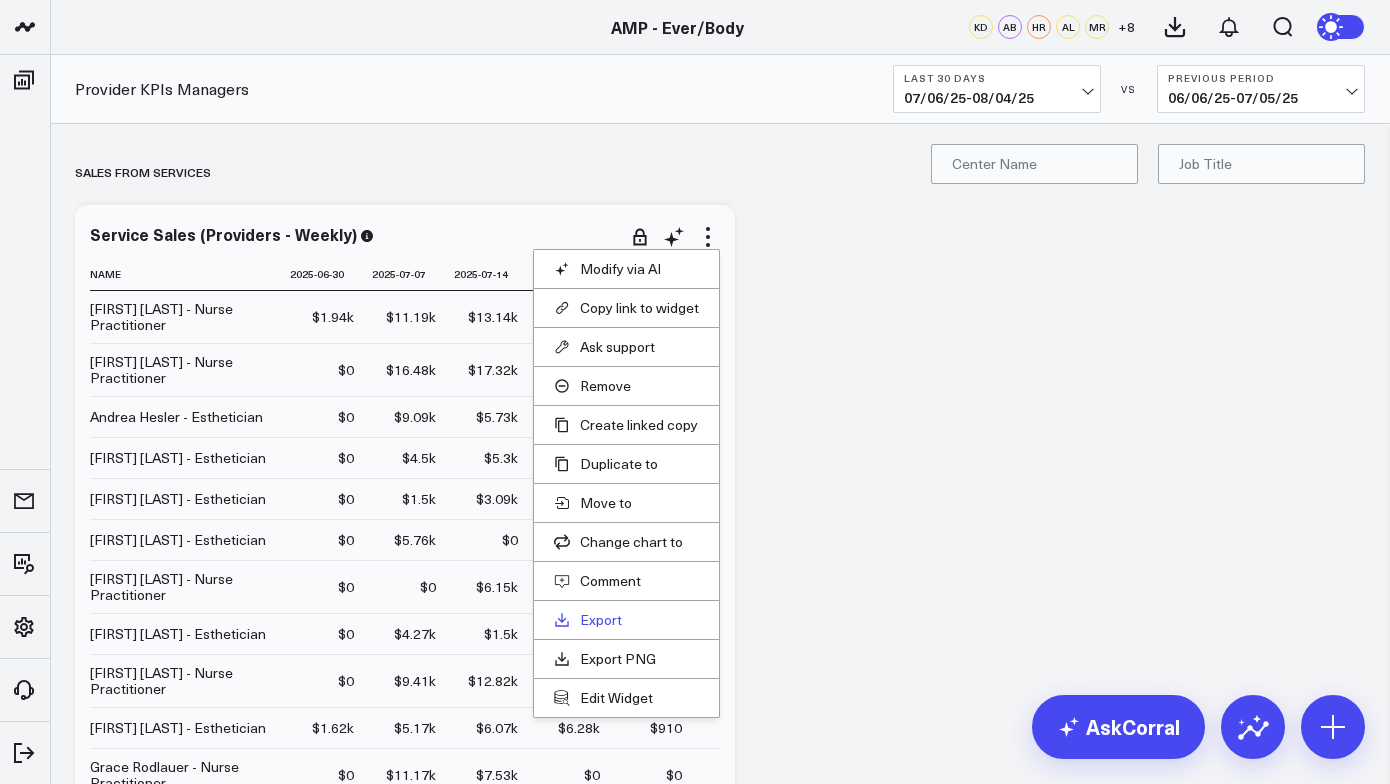 click on "Export" at bounding box center (626, 620) 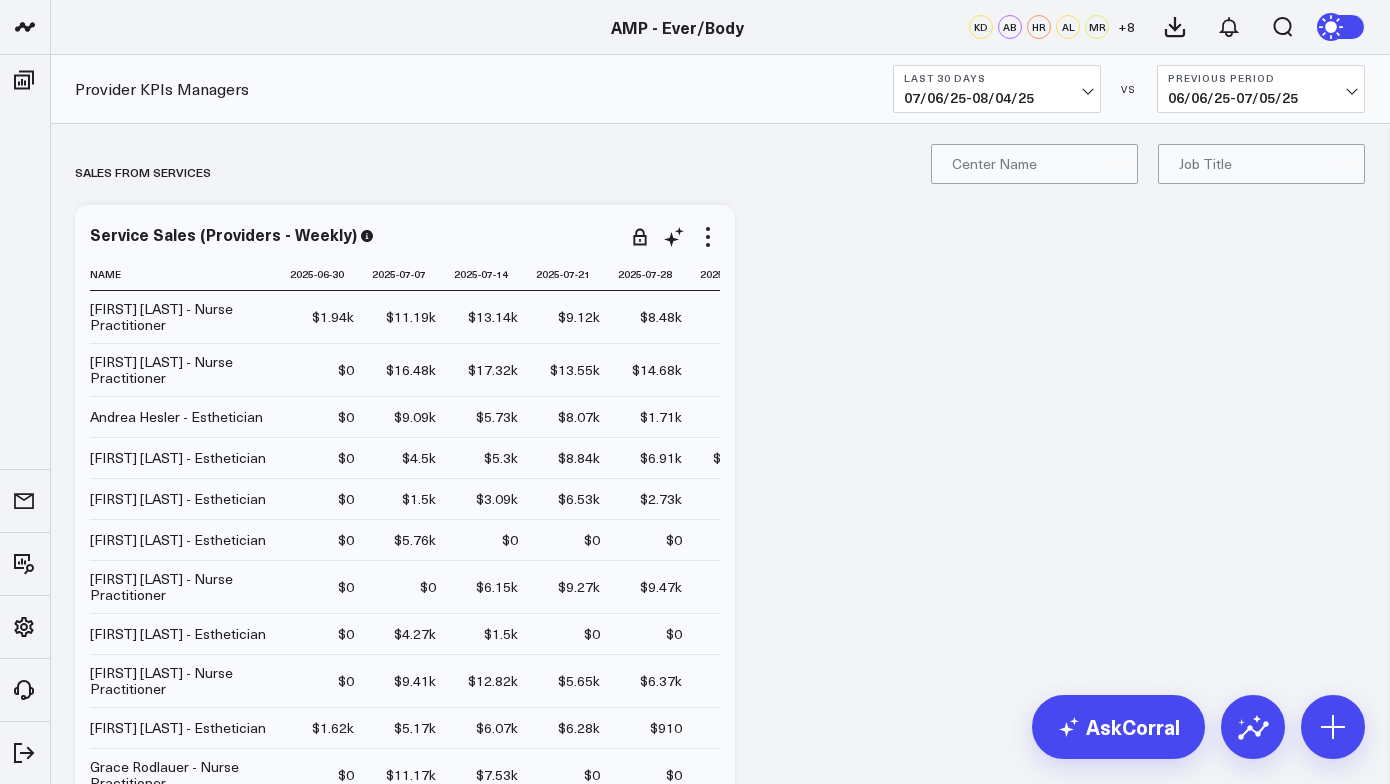 scroll, scrollTop: 453, scrollLeft: 0, axis: vertical 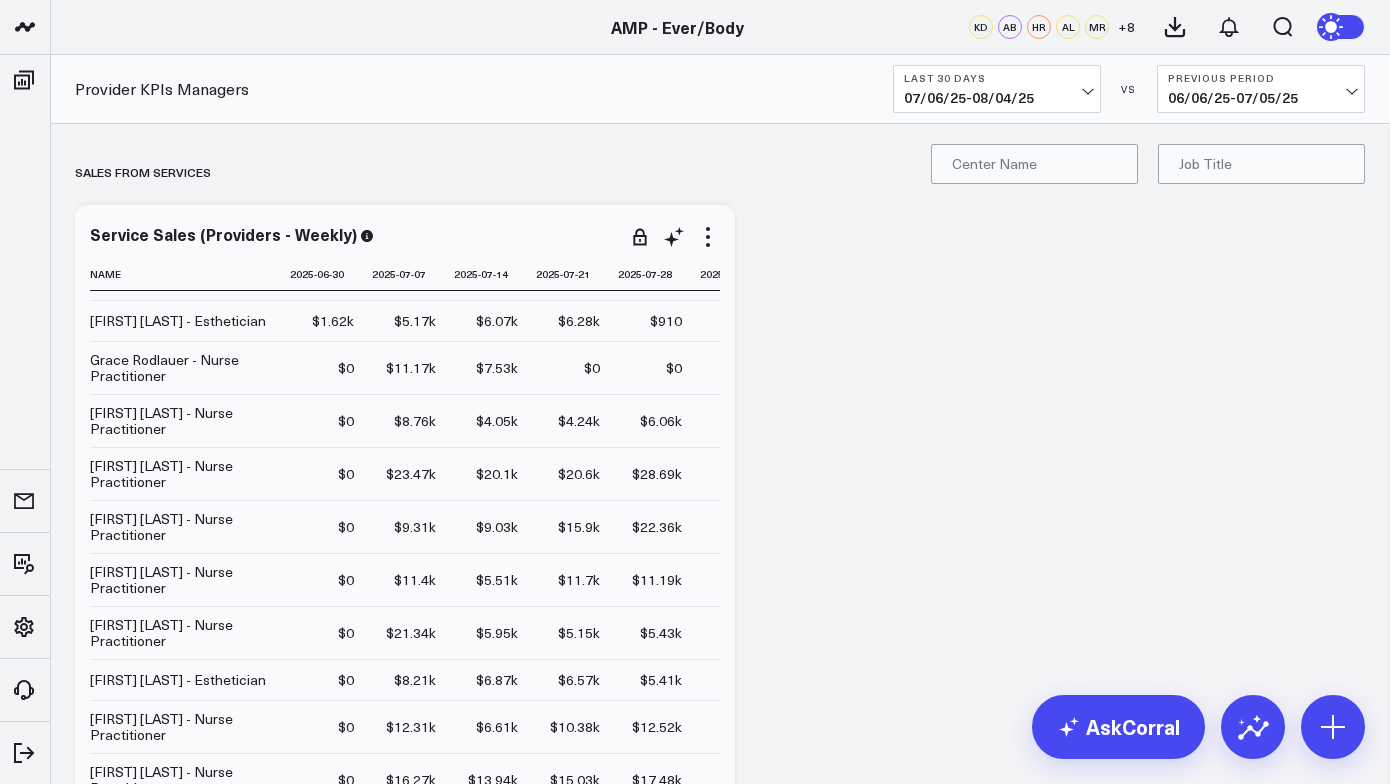 click on "Service Sales (Providers - Weekly) Name
2025-06-30 2025-07-07 2025-07-14 2025-07-21 2025-07-28 2025-08-04 Agnes Wong - Nurse Practitioner $1.94k $11.19k $13.14k $9.12k $8.48k $0 Andrea Endo - Nurse Practitioner $0 $16.48k $17.32k $13.55k $14.68k $0 Andrea Hesler - Esthetician $0 $9.09k $5.73k $8.07k $1.71k $0 Bianca Thelisma - Esthetician $0 $4.5k $5.3k $8.84k $6.91k $657.50 Carla Duran - Esthetician $0 $1.5k $3.09k $6.53k $2.73k $1.53k Cassidy Wysocki - Esthetician $0 $5.76k $0 $0 $0 $0 Christopher Blaisdell - Nurse Practitioner $0 $0 $6.15k $9.27k $9.47k $5.52k Deyanira Gomez - Esthetician $0 $4.27k $1.5k $0 $0 $0 Emily Drain - Nurse Practitioner $0 $9.41k $12.82k $5.65k $6.37k $4.5k Emma Pincay - Esthetician $1.62k $5.17k $6.07k $6.28k $910 $0 Grace Rodlauer - Nurse Practitioner $0 $11.17k $7.53k $0 $0 $0 Heesun Jong - Nurse Practitioner $0 $8.76k $4.05k $4.24k $6.06k $2.57k" at bounding box center [405, 590] 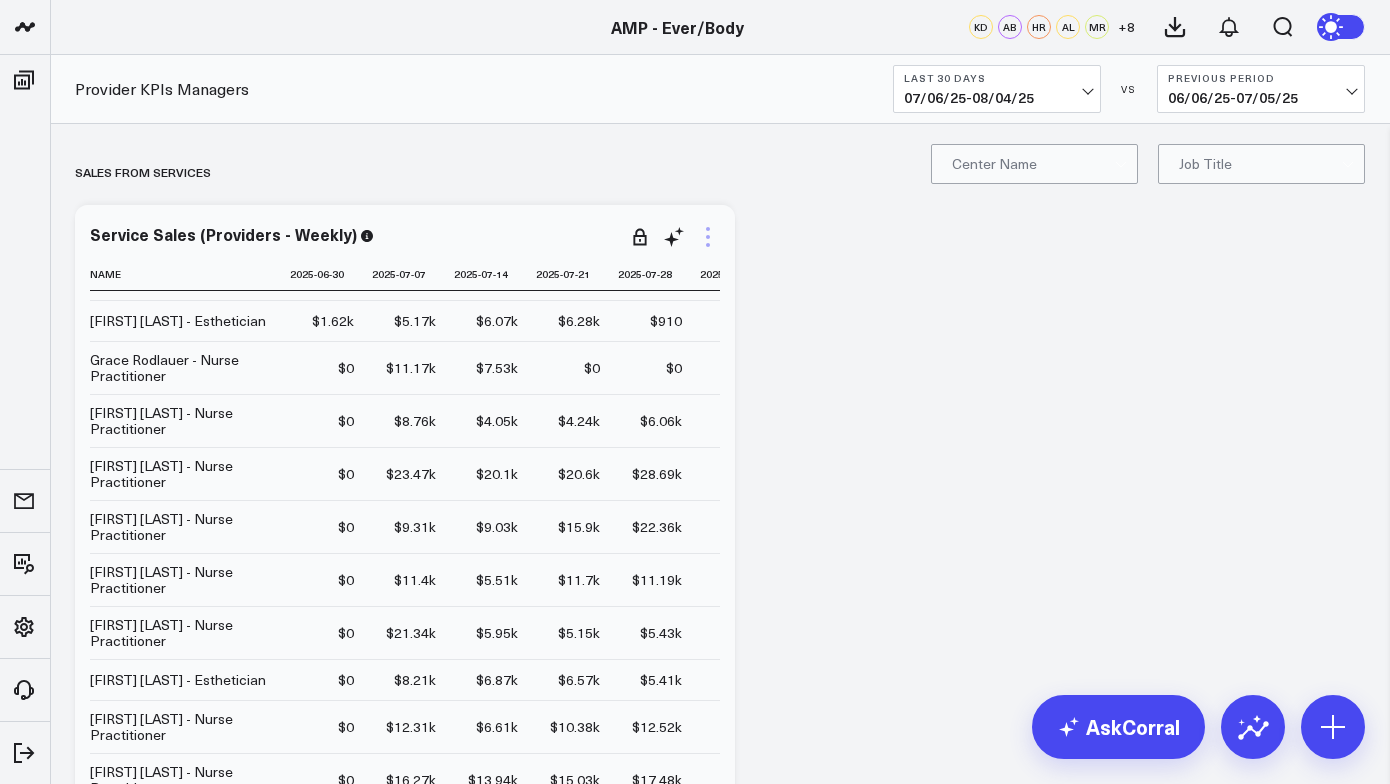 click 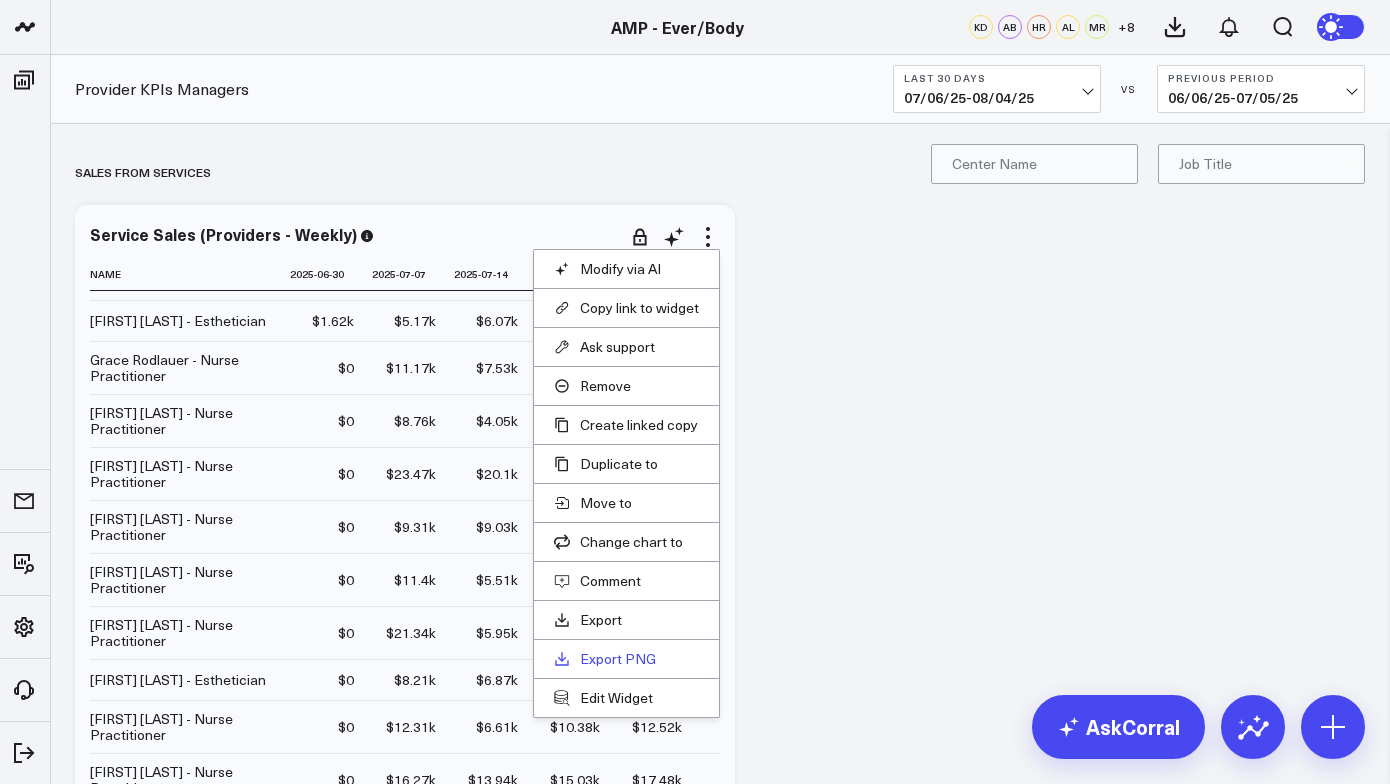 click on "Export PNG" at bounding box center [626, 659] 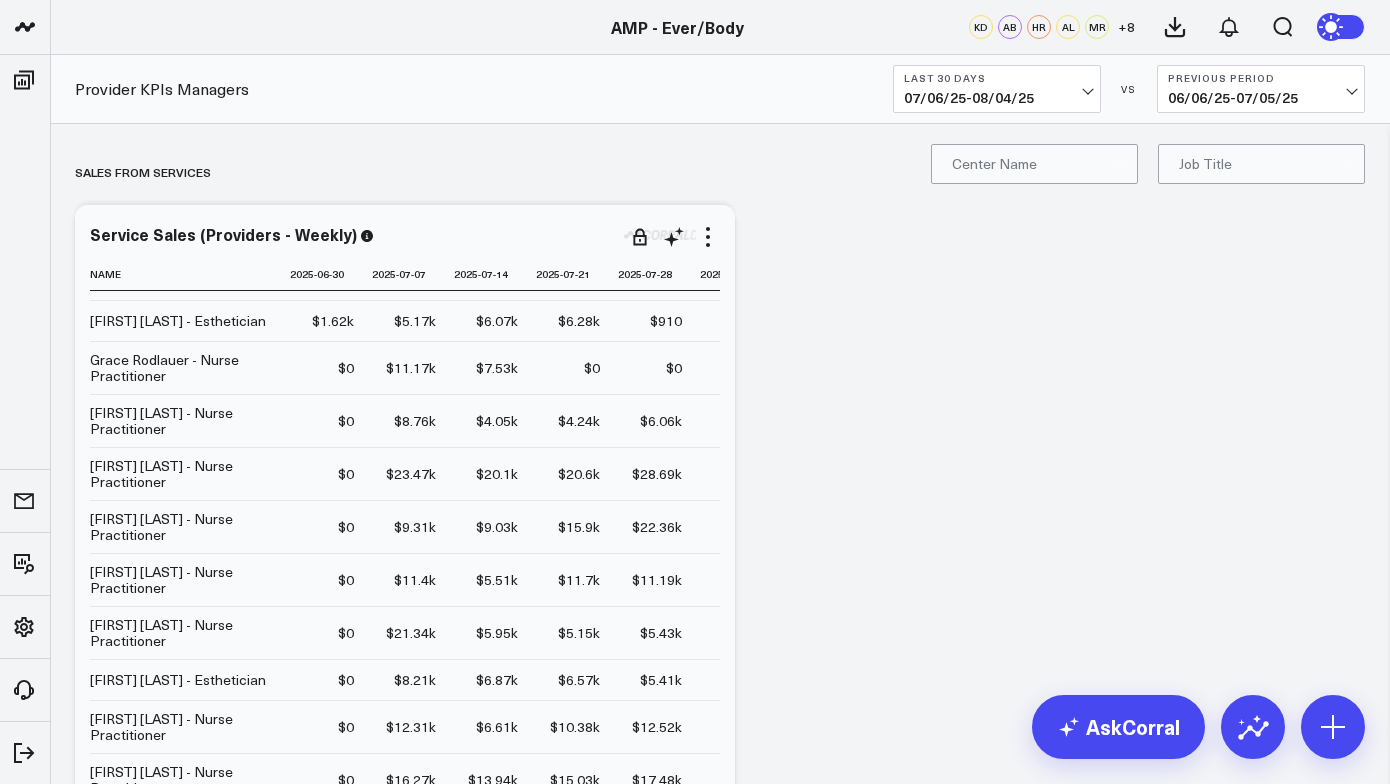 scroll, scrollTop: 0, scrollLeft: 0, axis: both 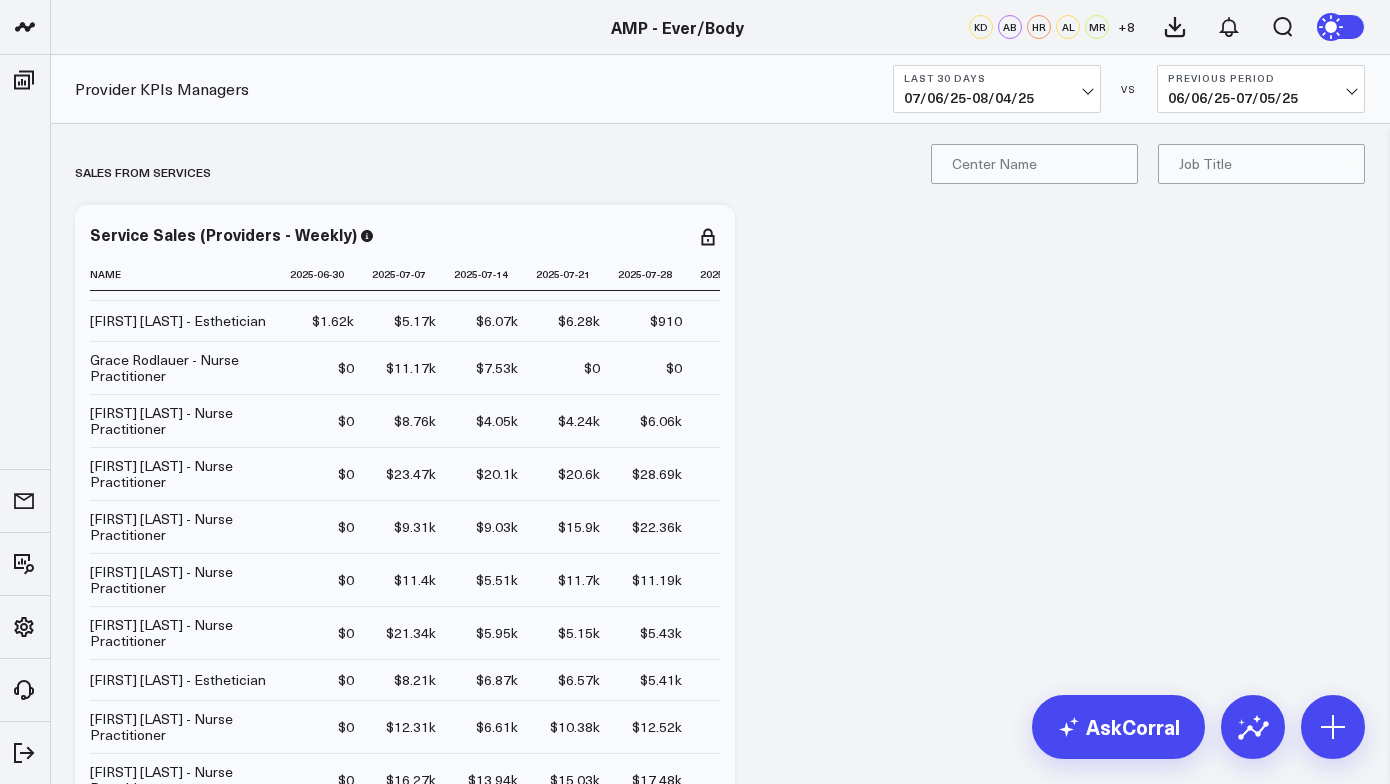 click on "07/06/25  -  08/04/25" at bounding box center (997, 98) 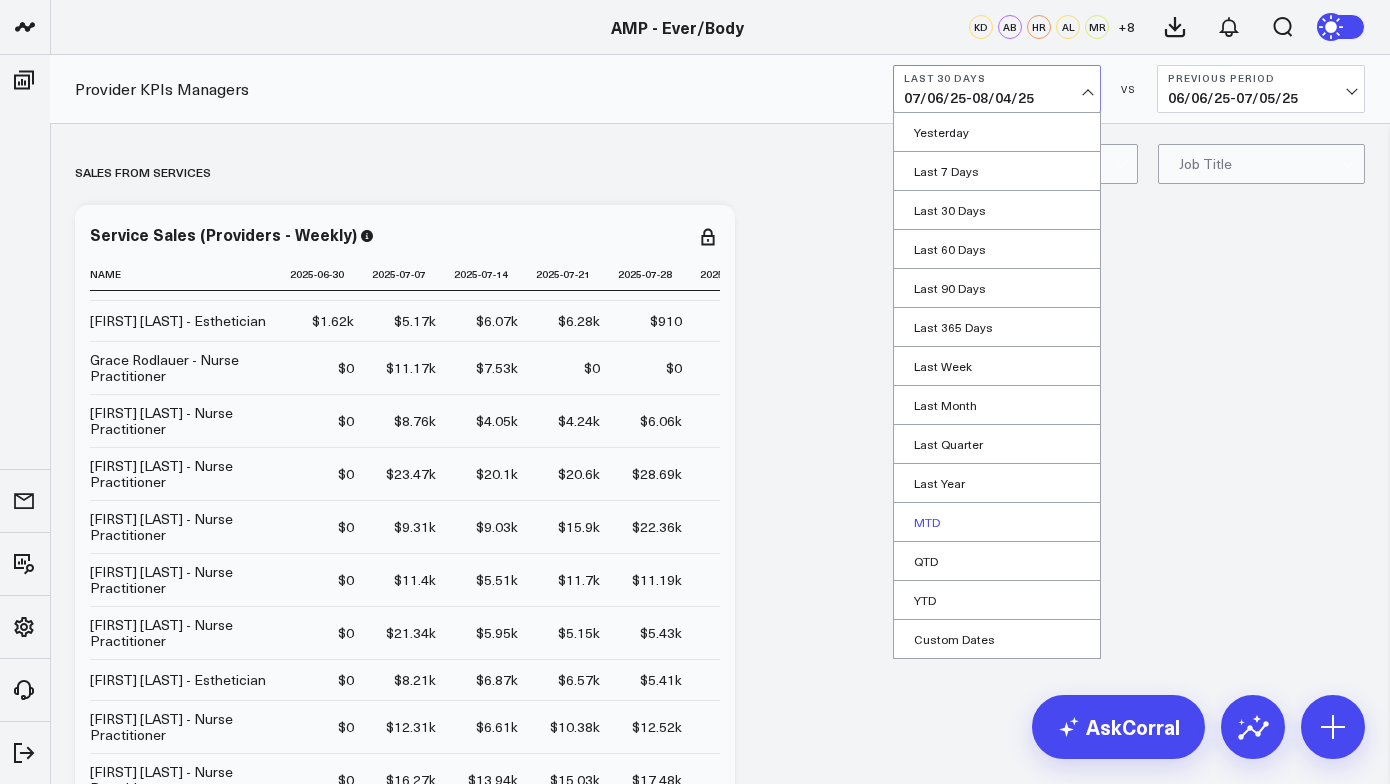 click on "MTD" at bounding box center [997, 522] 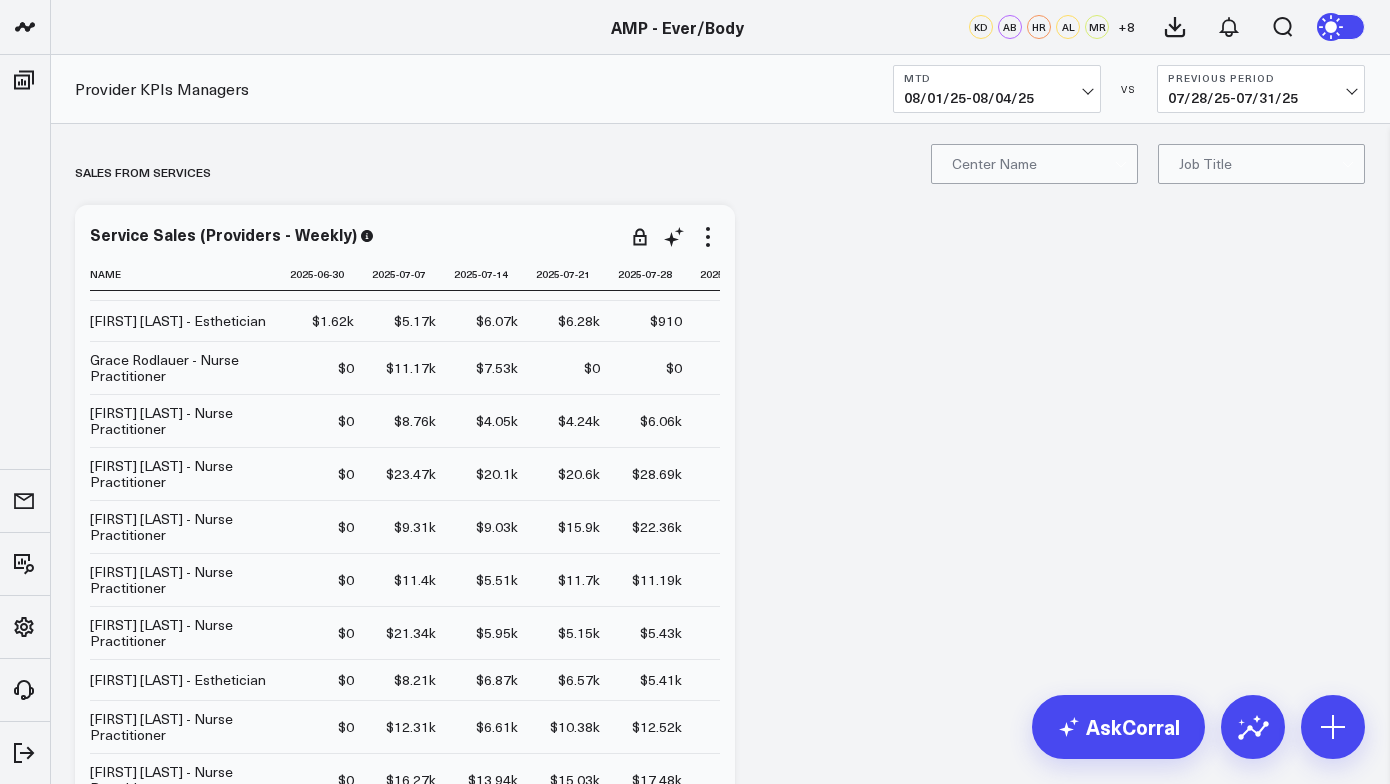 scroll, scrollTop: 0, scrollLeft: 0, axis: both 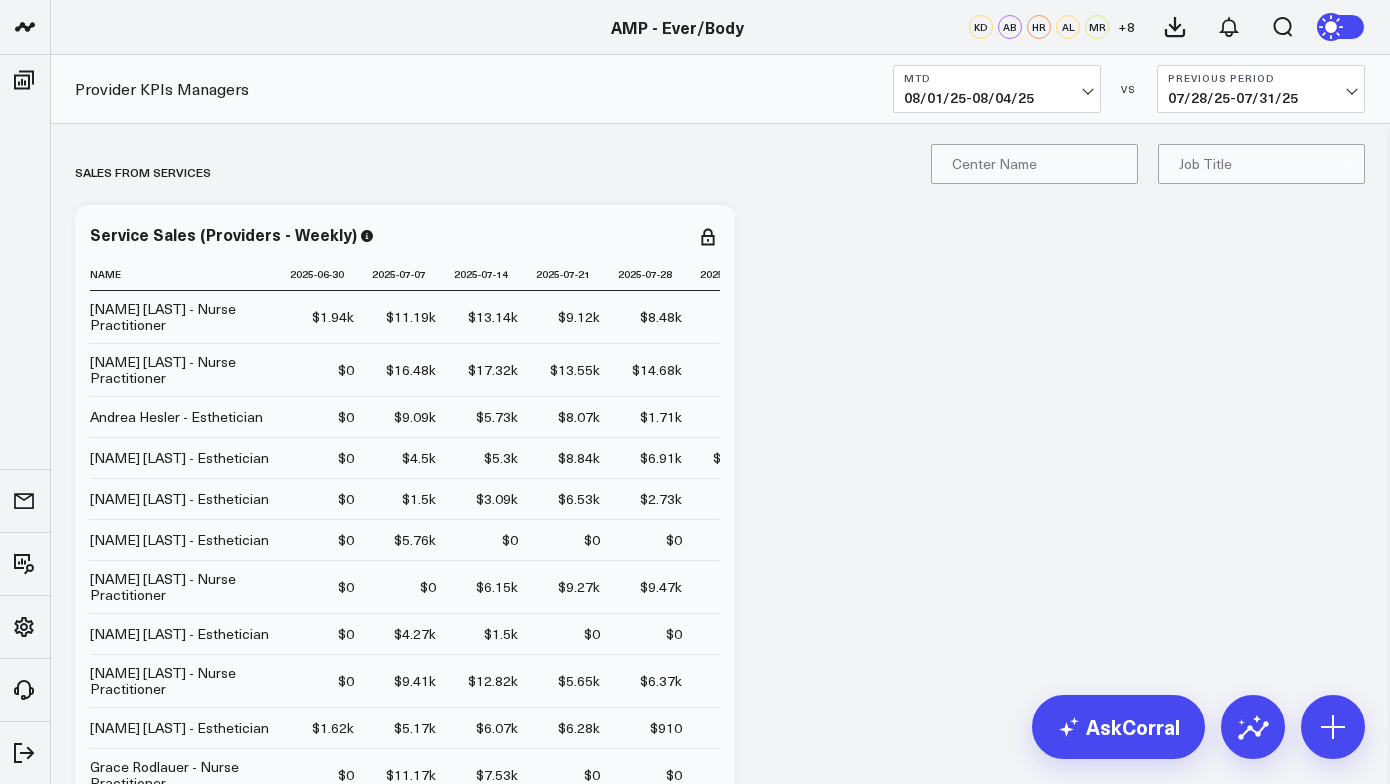 click on "SALES FROM SERVICES Modify via AI Copy link to widget Ask support Remove Create linked copy Operational Dashboards for Managing Partners KPI - Average Patient Ticket KPI - Sales per Service Hour KPI - Utilization Rate KPI - % New Patients KPI - % Retail Revenue Sales Data - Total Sales Data - Services Sales Data - Product Guest Data - New Guest Data - Total Time Data - Service Hours Time Data - Net Scheduled Hours Provider KPIs Managers Provider KPIs Executive Summary Managers Duplicate to Operational Dashboards for Managing Partners KPI - Average Patient Ticket KPI - Sales per Service Hour KPI - Utilization Rate KPI - % New Patients KPI - % Retail Revenue Sales Data - Total Sales Data - Services Sales Data - Product Guest Data - New Guest Data - Total Time Data - Service Hours Time Data - Net Scheduled Hours Provider KPIs Managers Provider KPIs Executive Summary Managers Move to Operational Dashboards for Managing Partners KPI - Average Patient Ticket KPI - Sales per Service Hour KPI - Utilization Rate Table" at bounding box center [720, 9533] 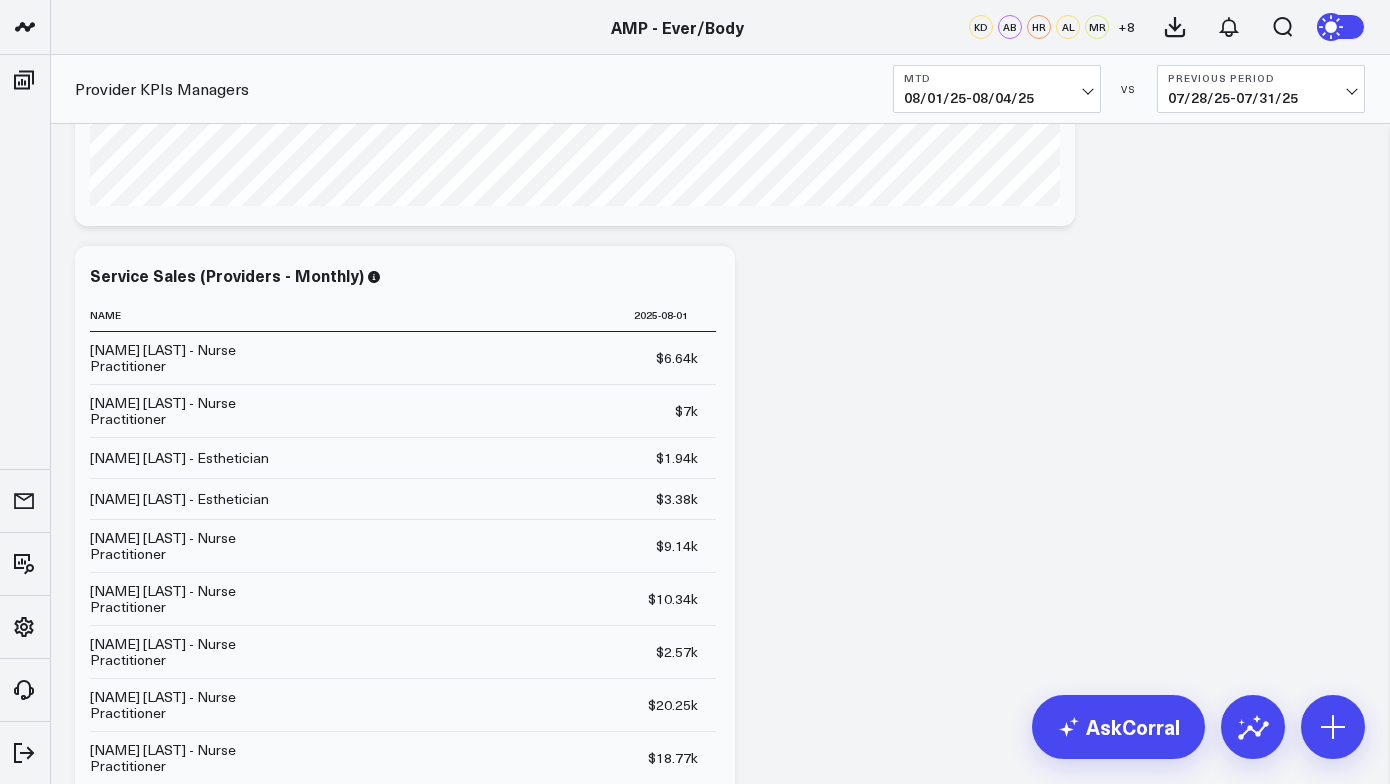 scroll, scrollTop: 1565, scrollLeft: 0, axis: vertical 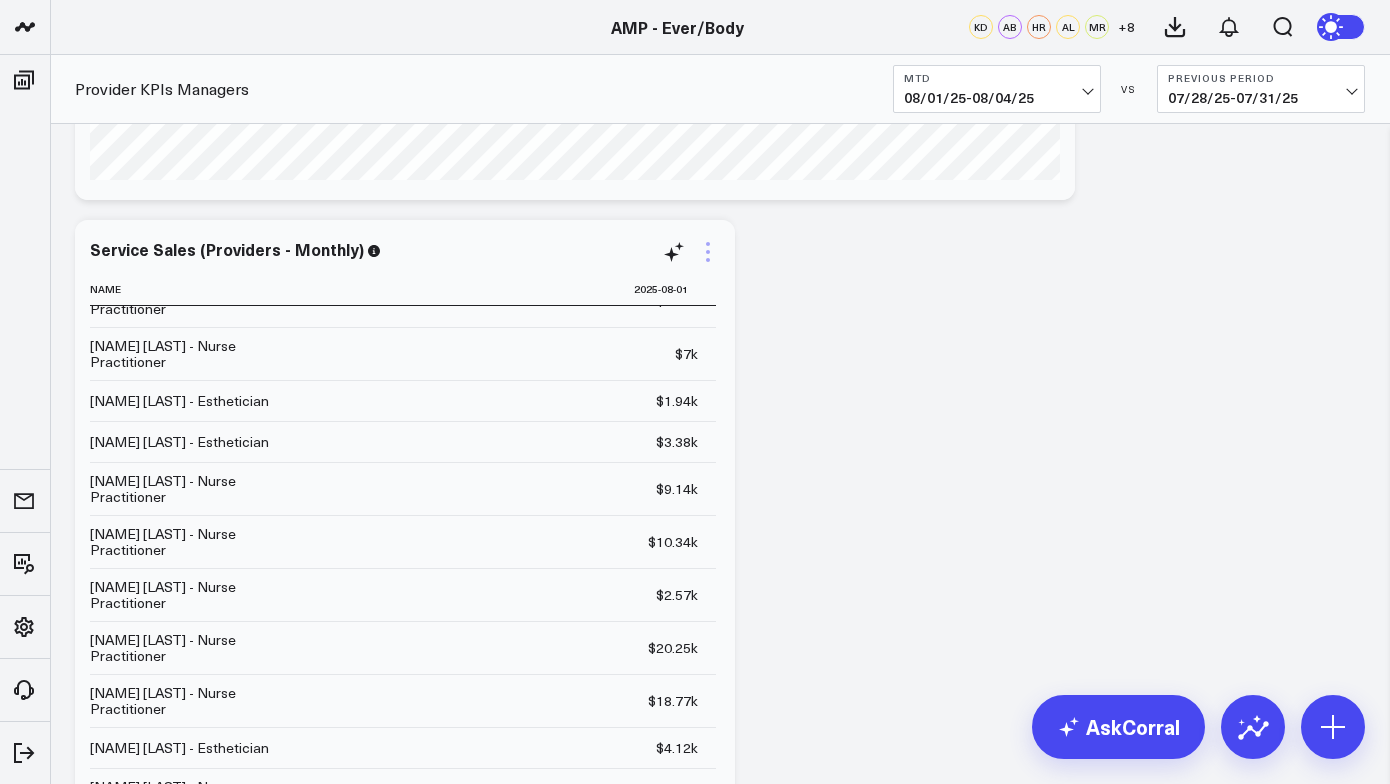 click 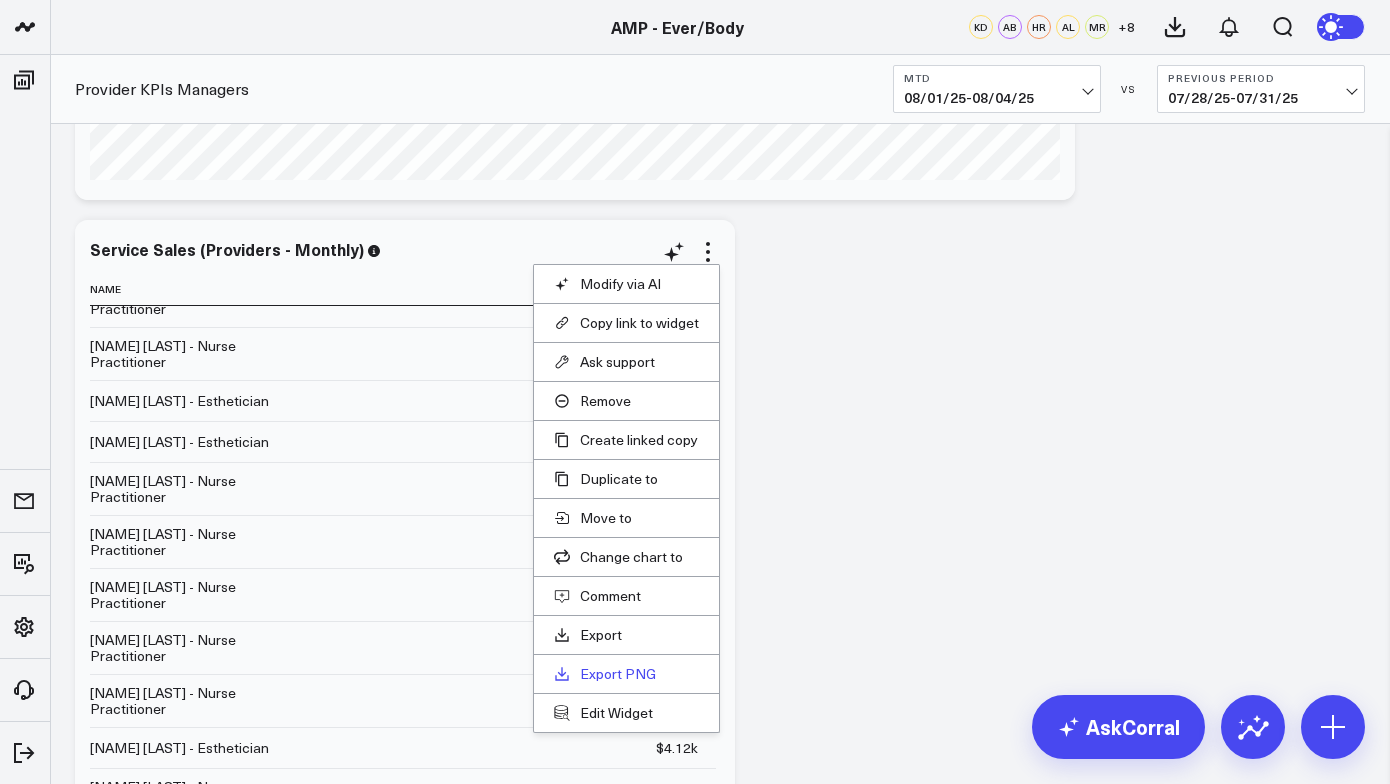 click on "Export PNG" at bounding box center (626, 674) 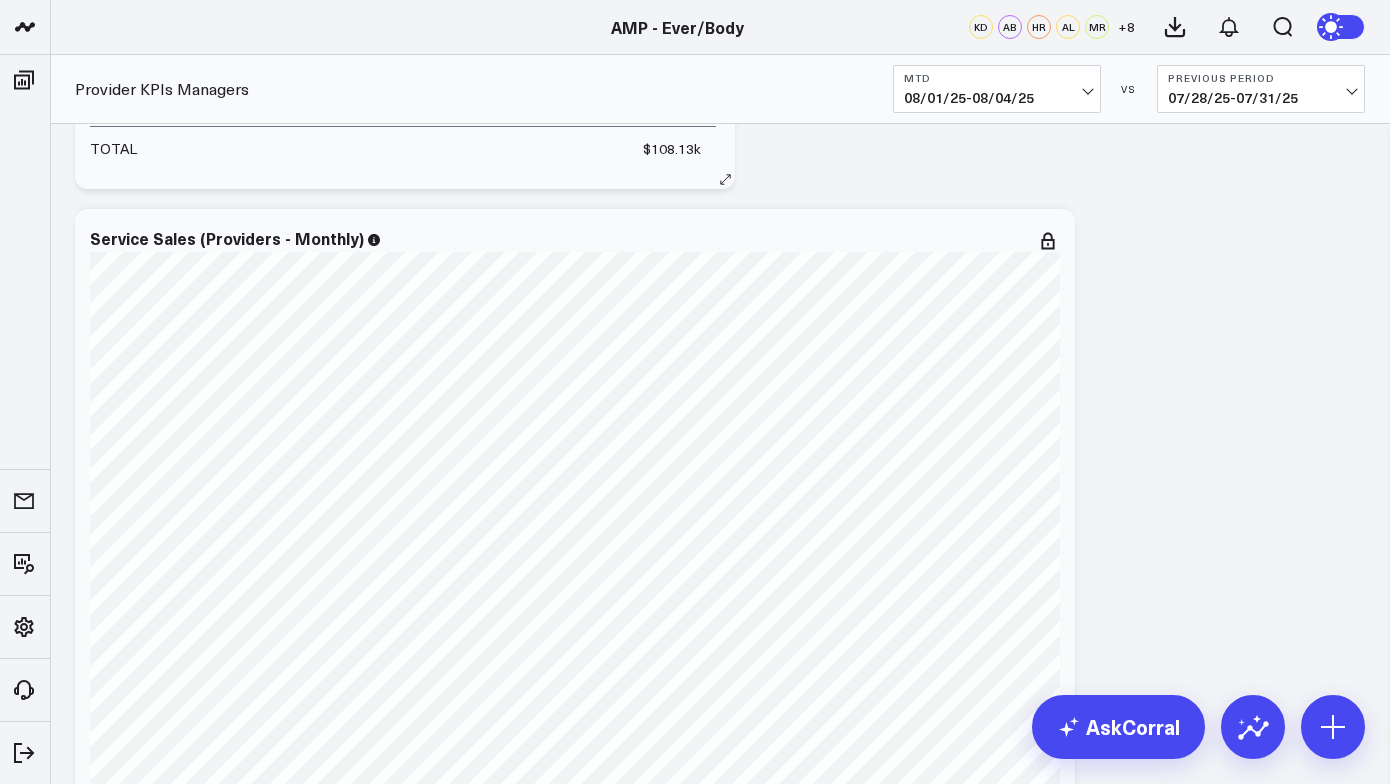 scroll, scrollTop: 2372, scrollLeft: 0, axis: vertical 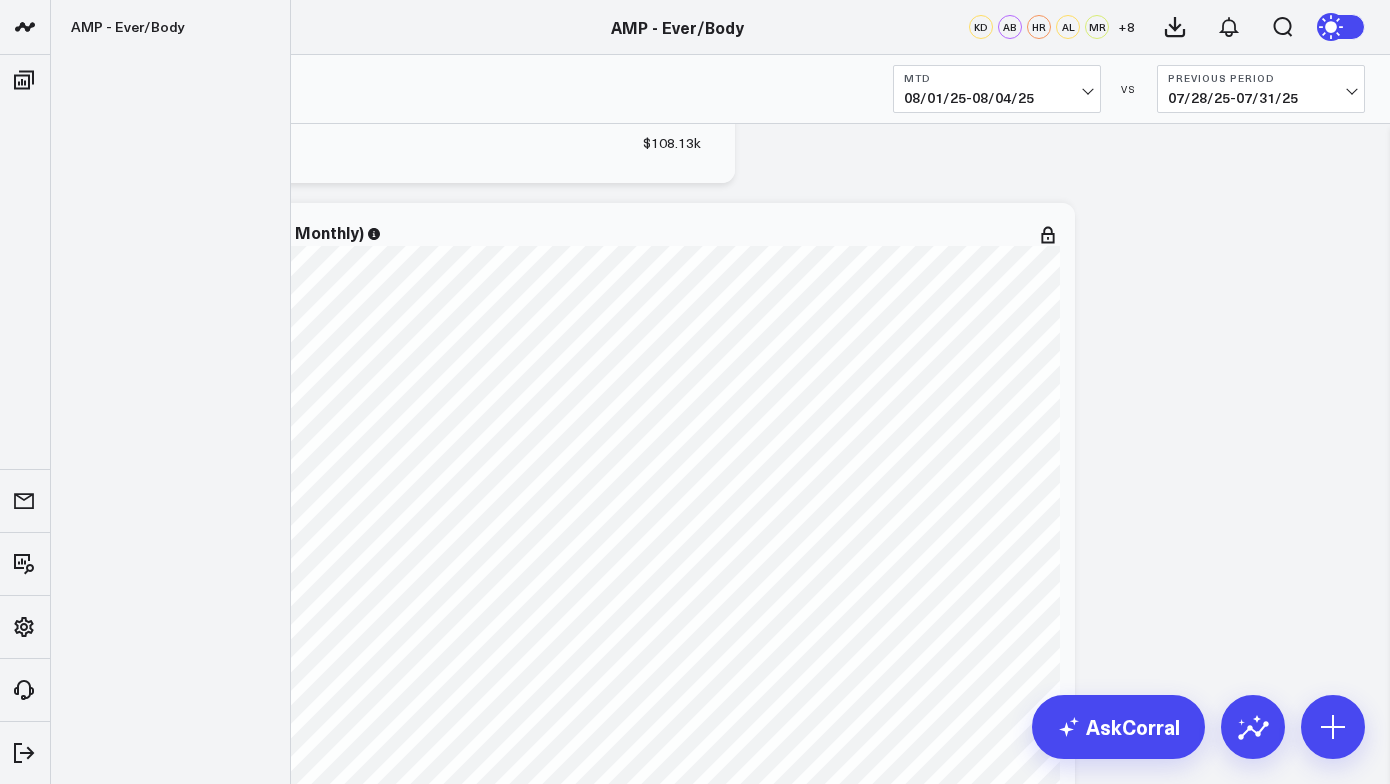 click 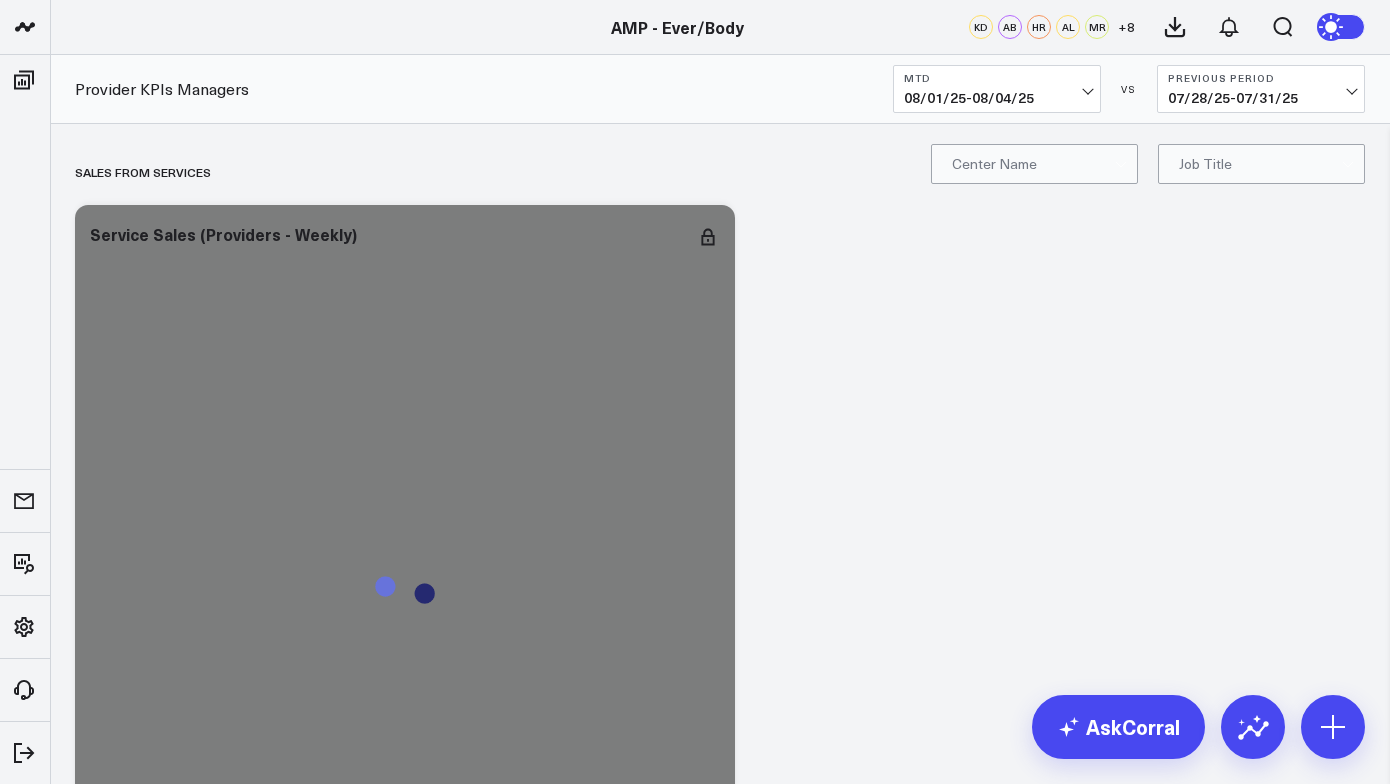 scroll, scrollTop: 0, scrollLeft: 0, axis: both 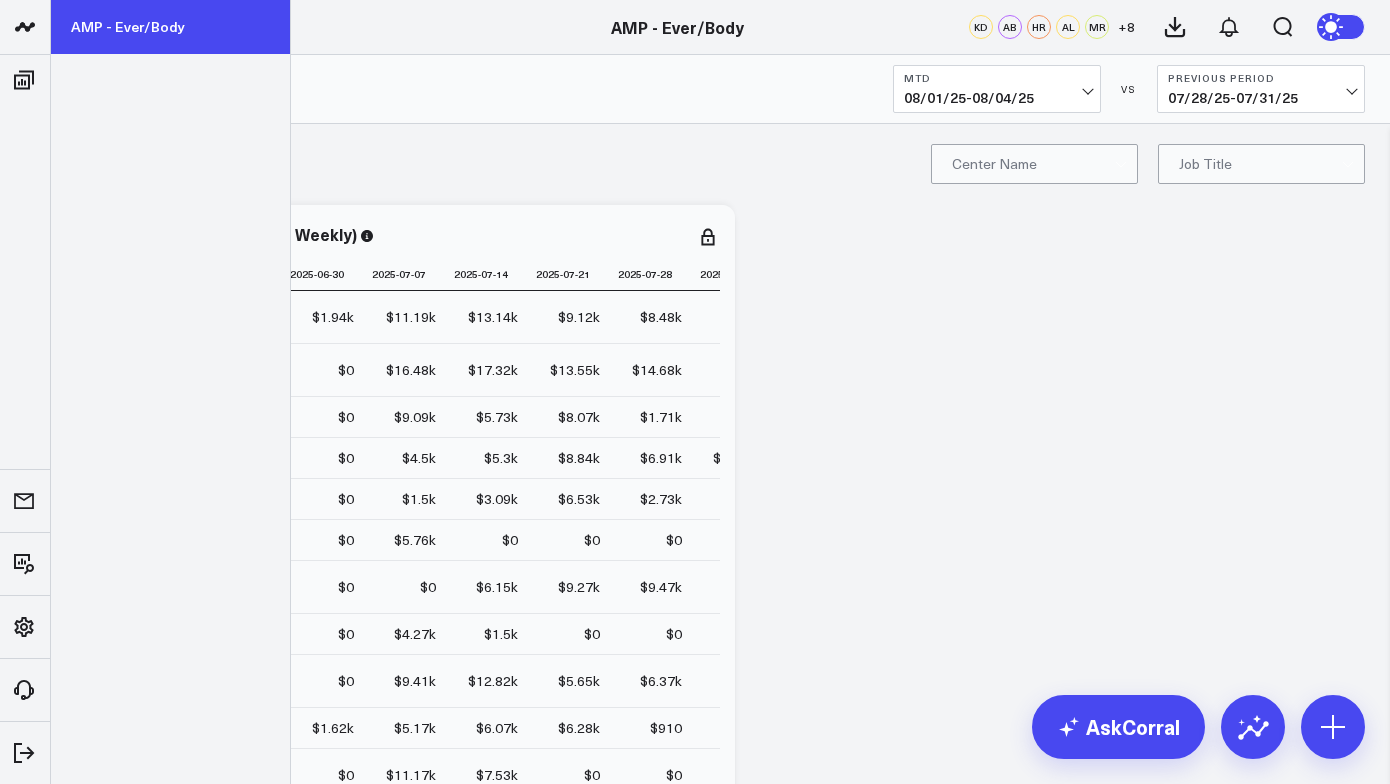 click on "AMP - Ever/Body" at bounding box center [170, 27] 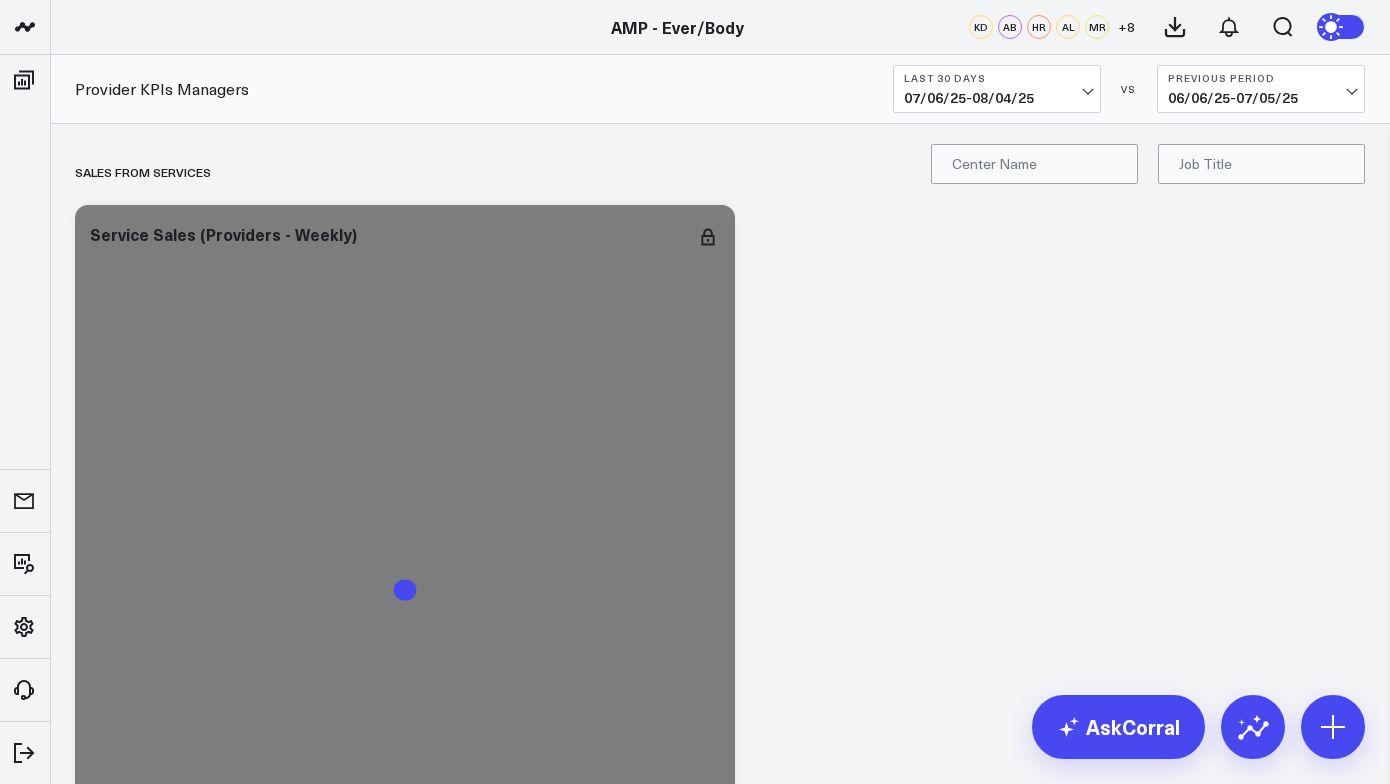 scroll, scrollTop: 0, scrollLeft: 0, axis: both 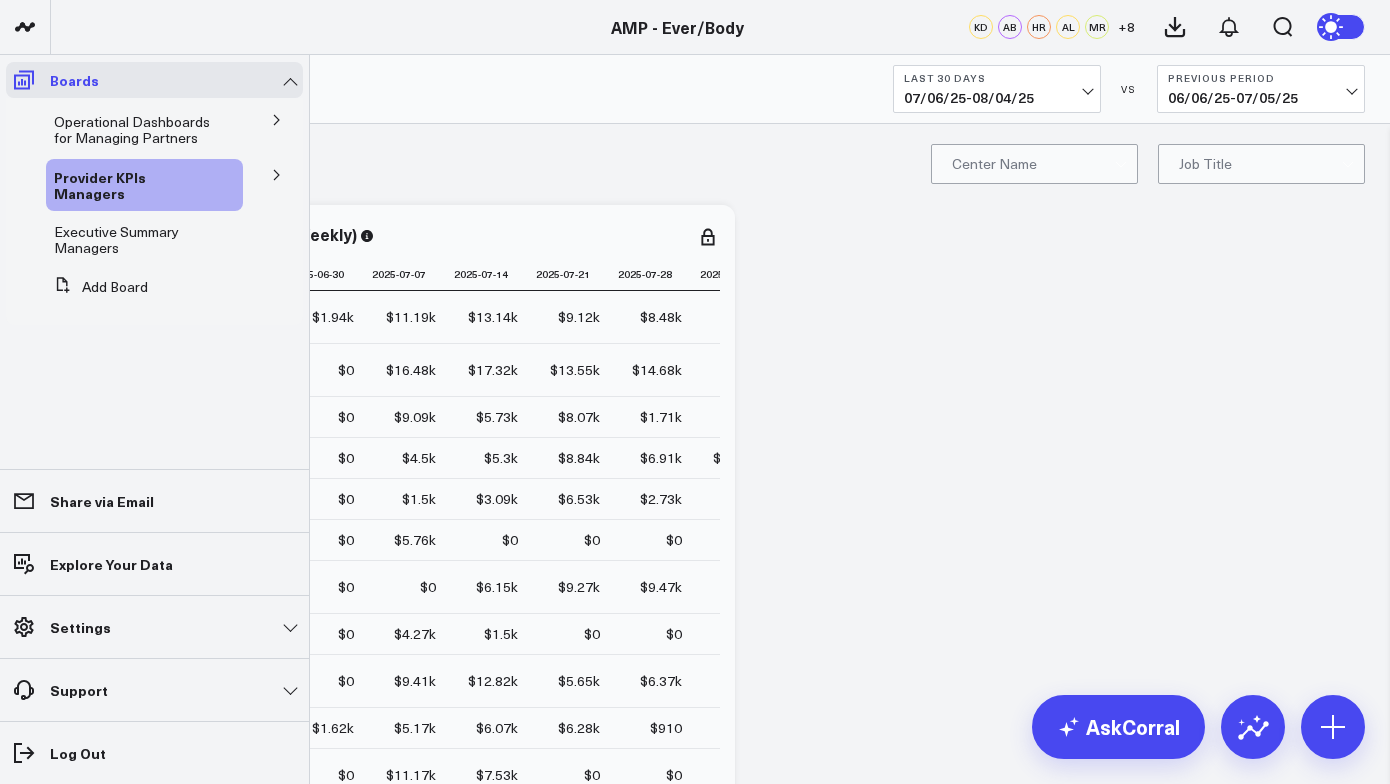 click 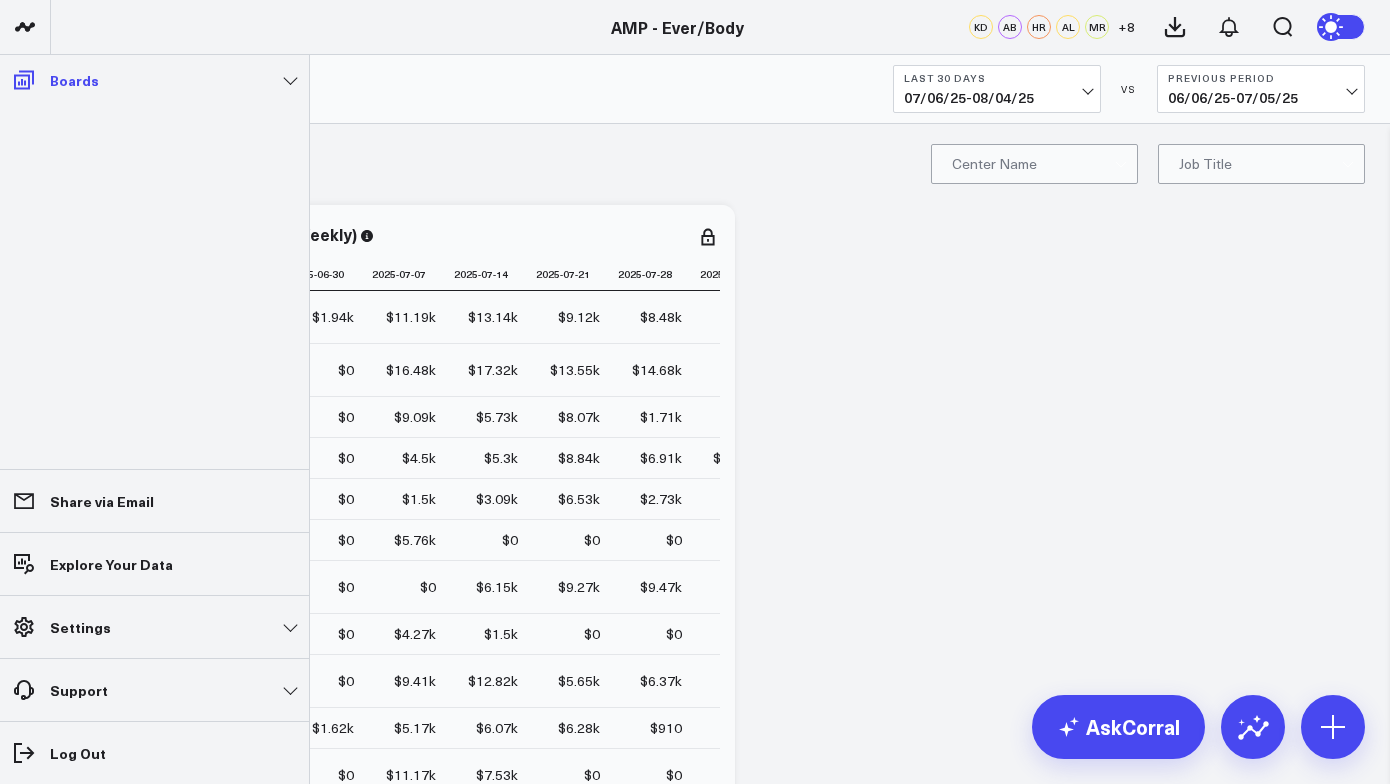click at bounding box center (24, 80) 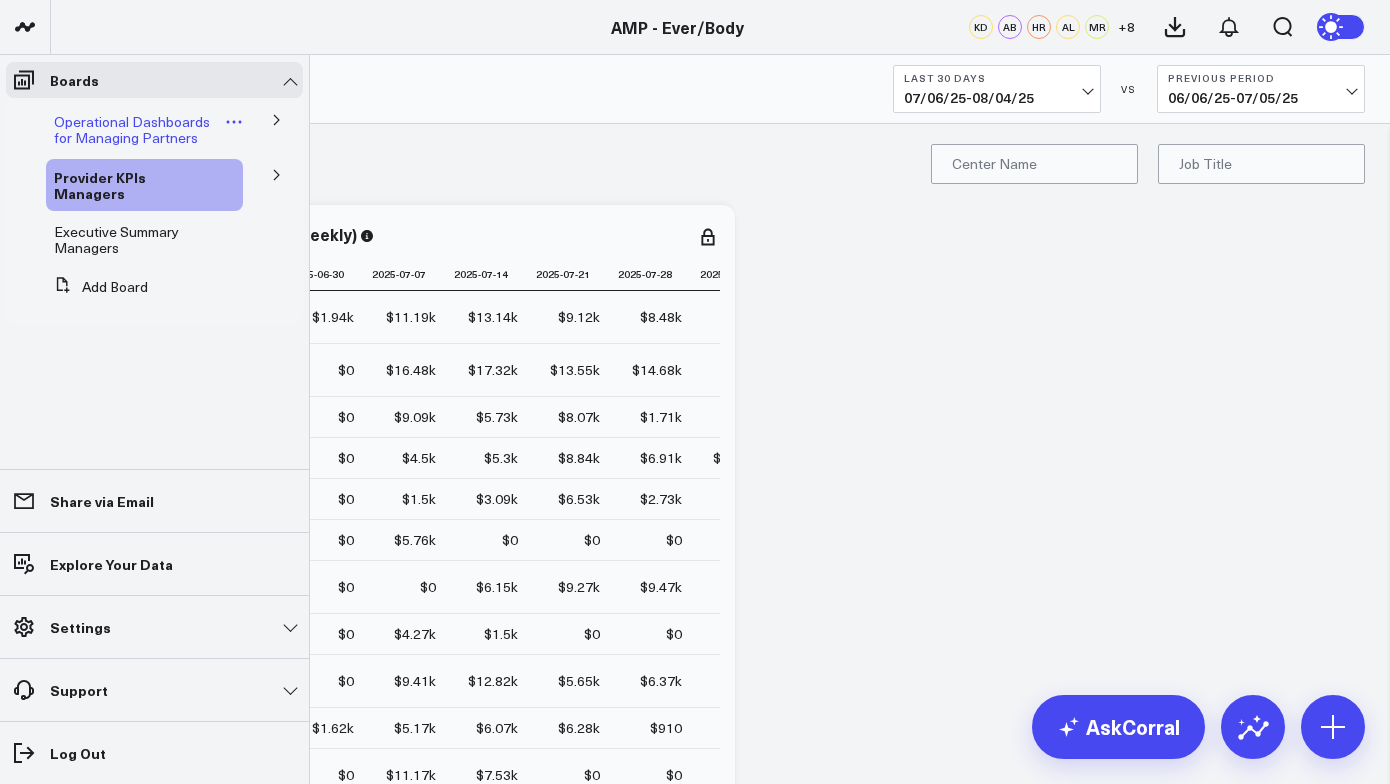 click on "Operational Dashboards for Managing Partners" at bounding box center (144, 130) 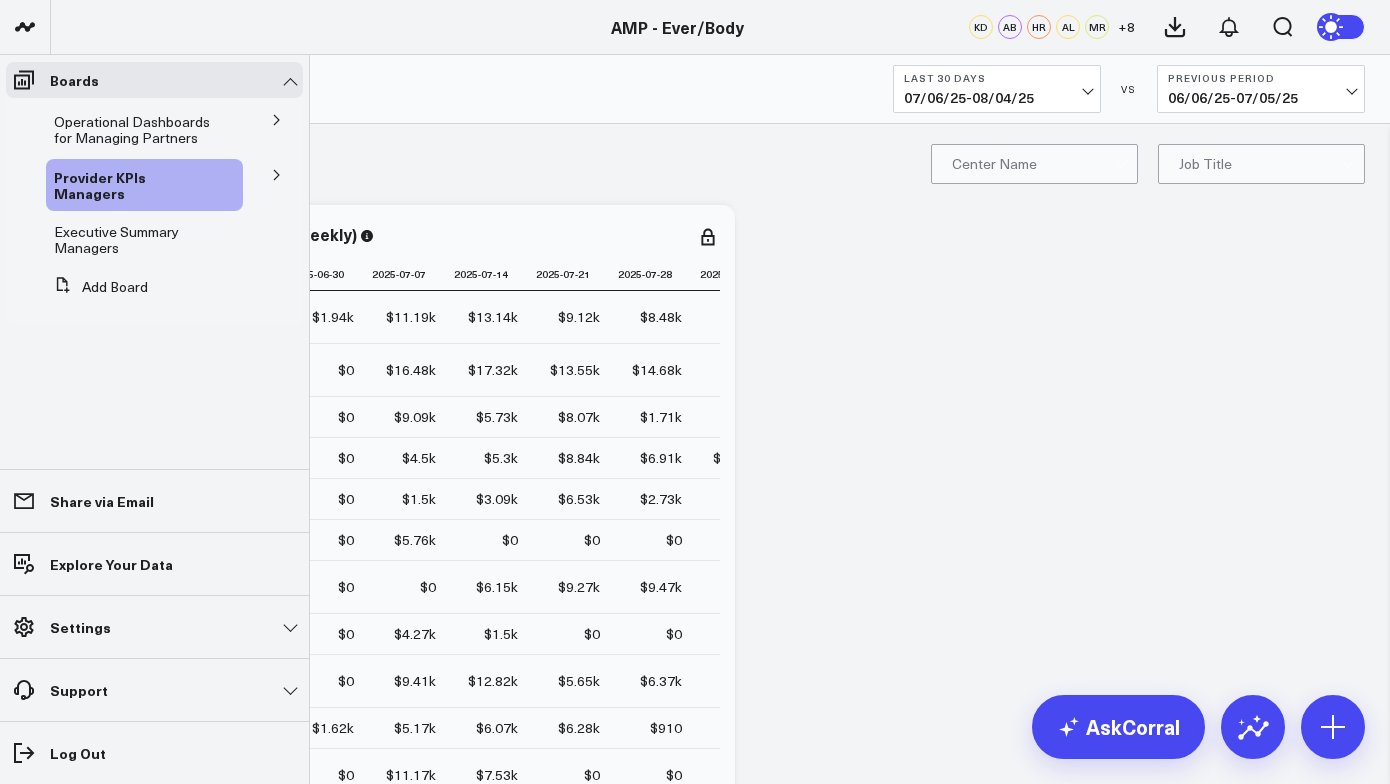 click on "Operational Dashboards for Managing Partners KPI - Average Patient Ticket KPI - Sales per Service Hour KPI - Utilization Rate KPI - % New Patients KPI - % Retail Revenue Sales Data - Total Sales Data - Services Sales Data - Product Guest Data - New Guest Data - Total Time Data - Service Hours Time Data - Net Scheduled Hours" at bounding box center [154, 130] 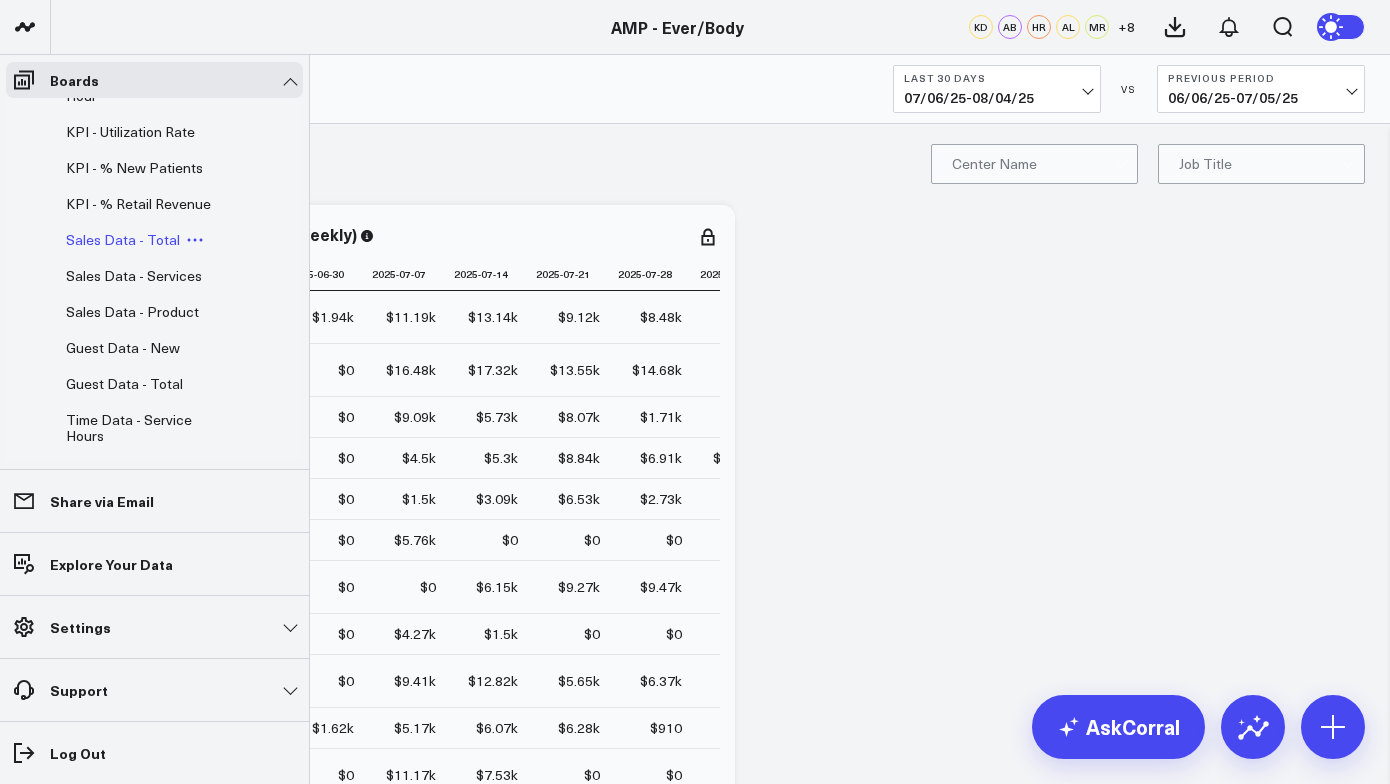 scroll, scrollTop: 387, scrollLeft: 0, axis: vertical 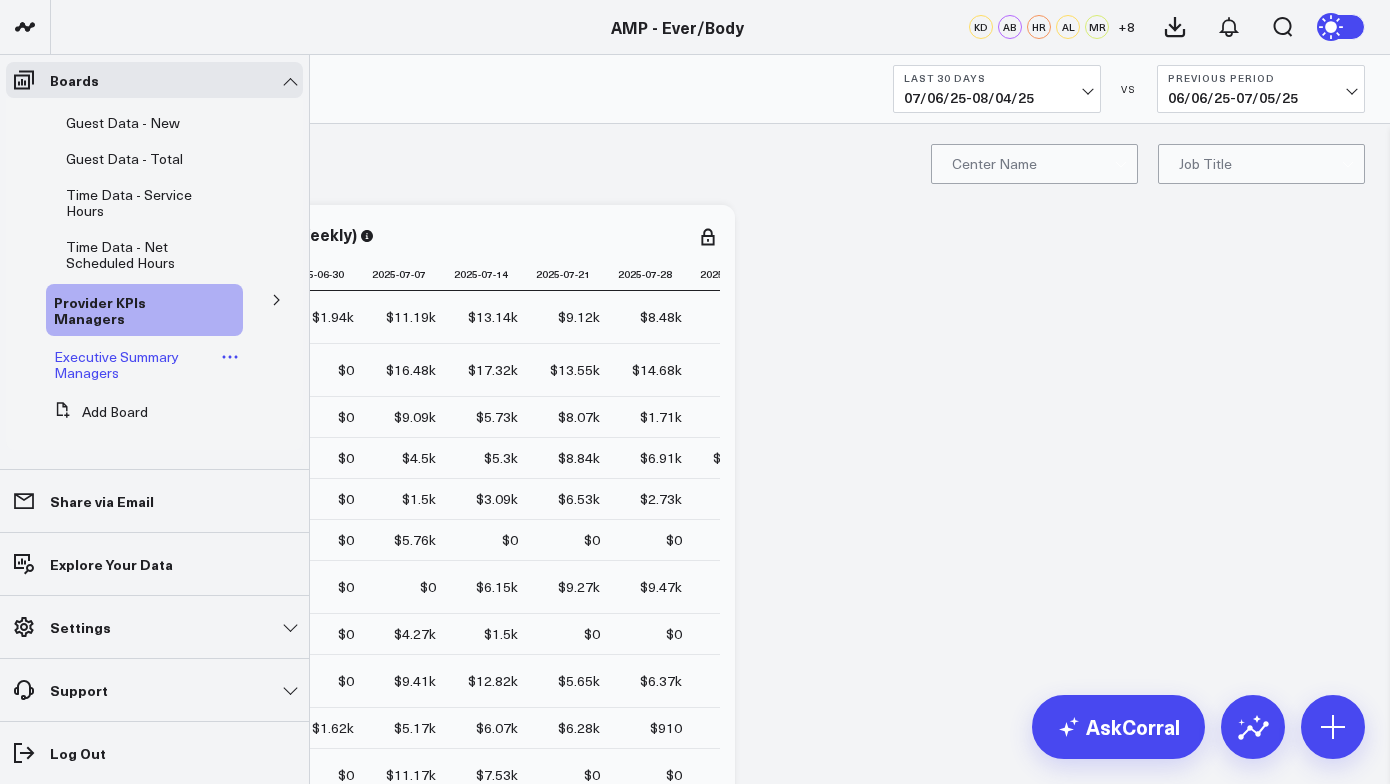 click on "Executive Summary Managers" at bounding box center (116, 364) 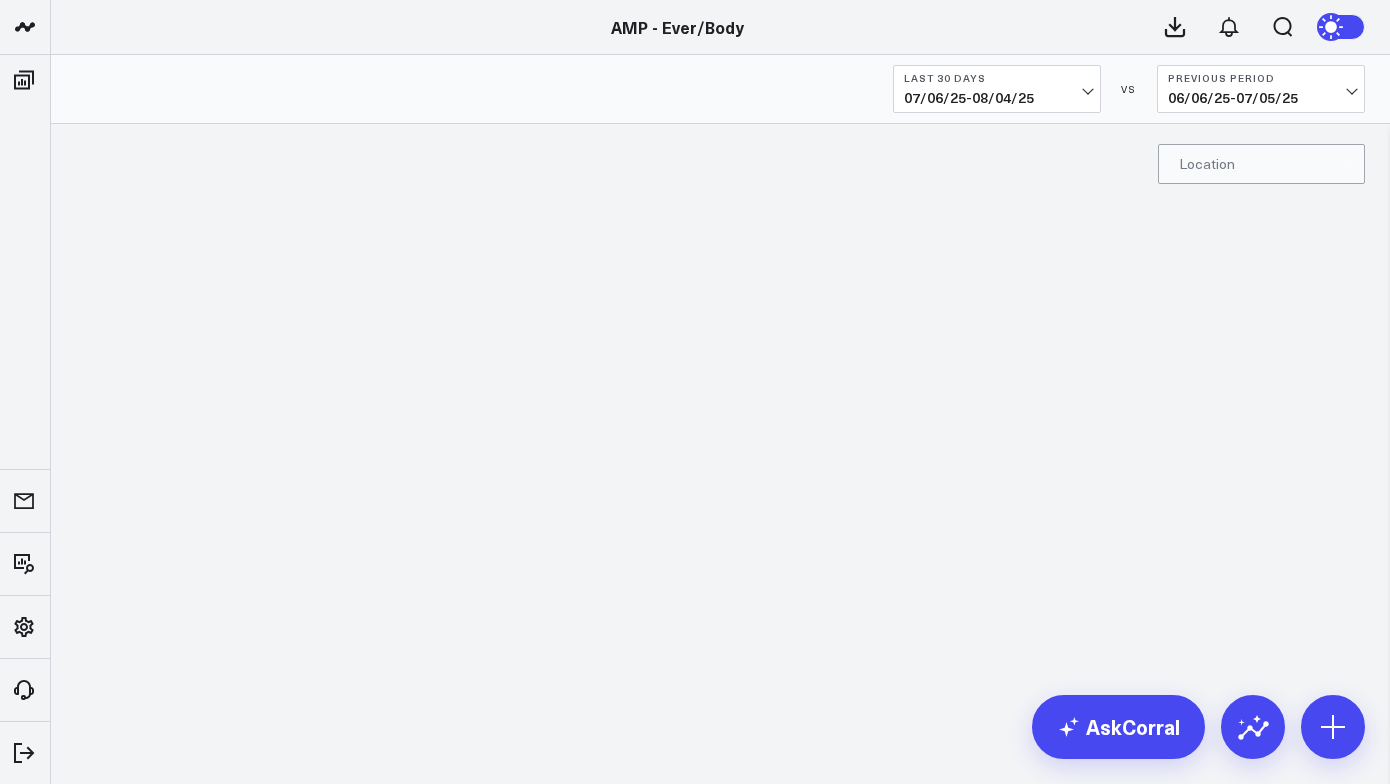 scroll, scrollTop: 0, scrollLeft: 0, axis: both 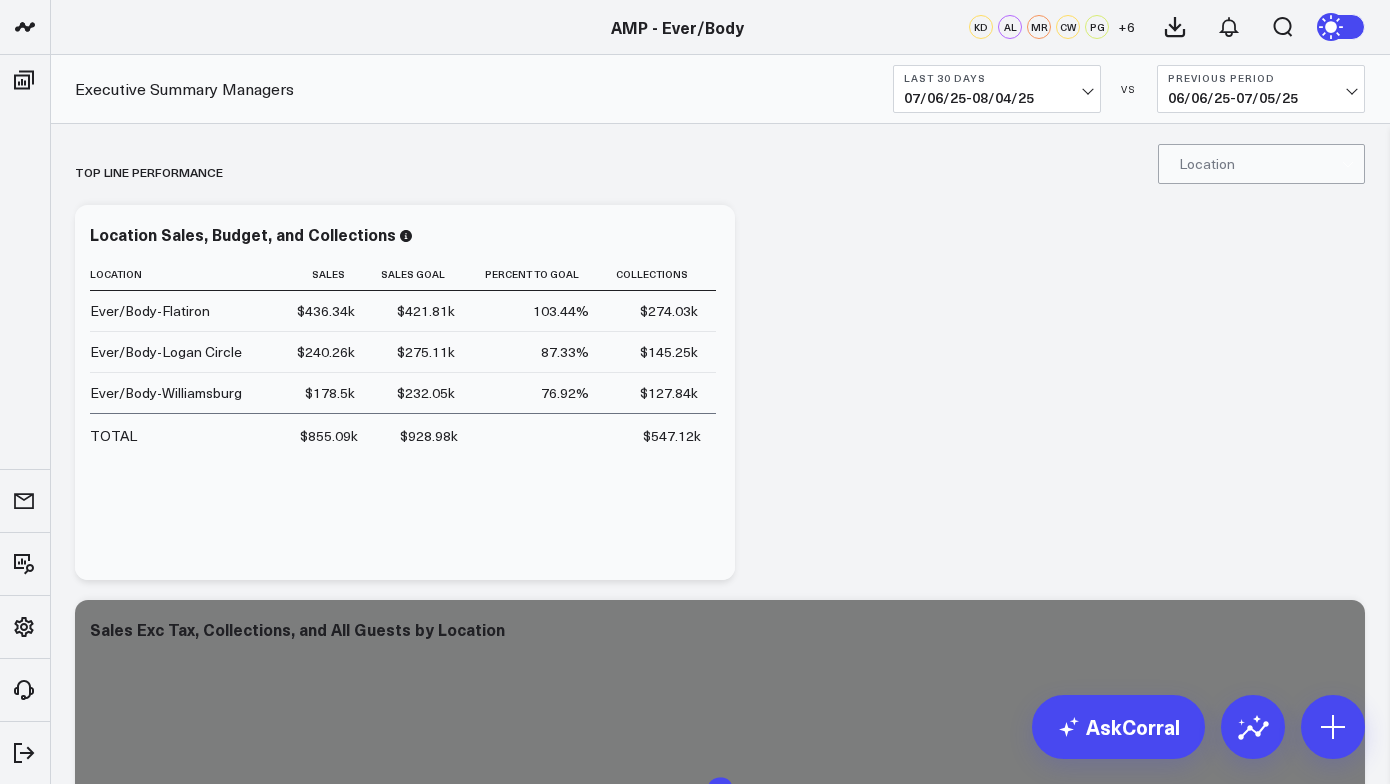 click on "Last 30 Days" at bounding box center [997, 78] 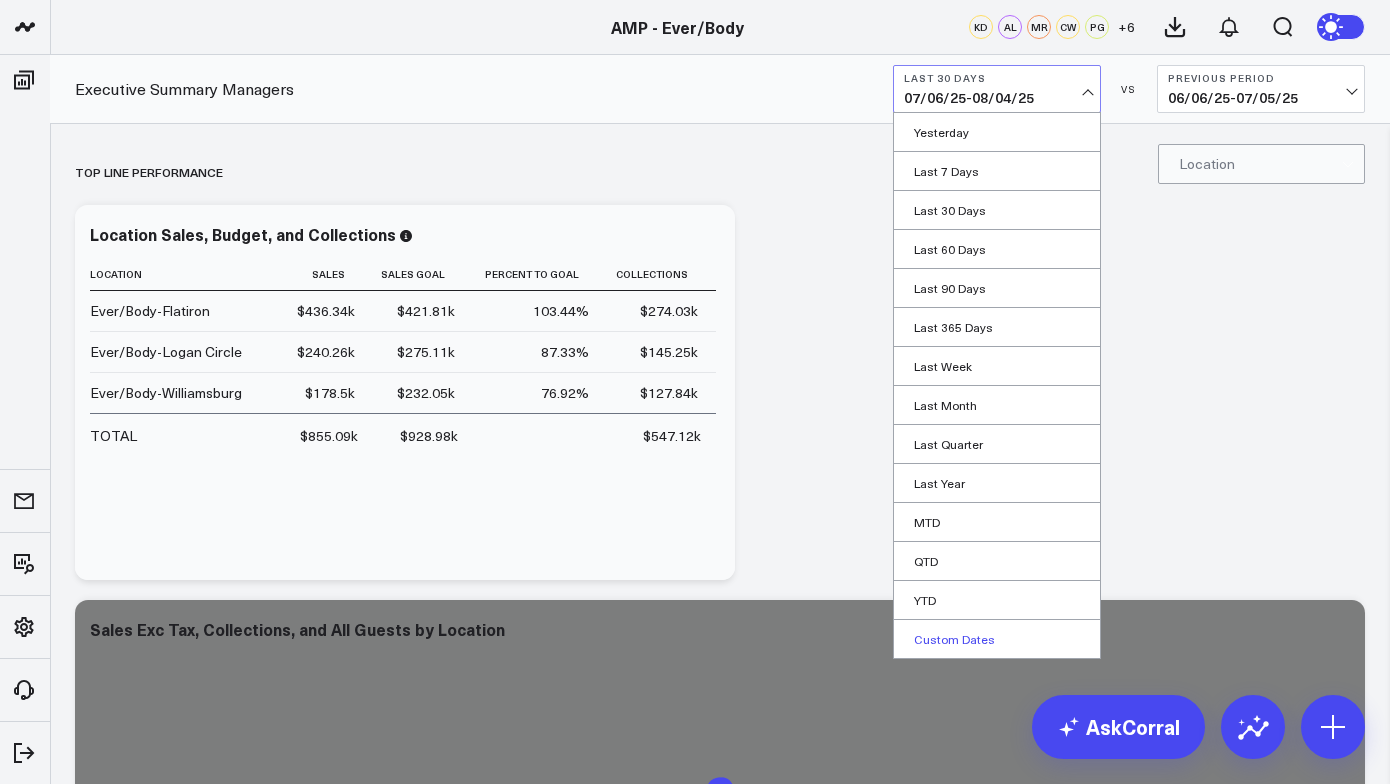 click on "Custom Dates" at bounding box center (997, 639) 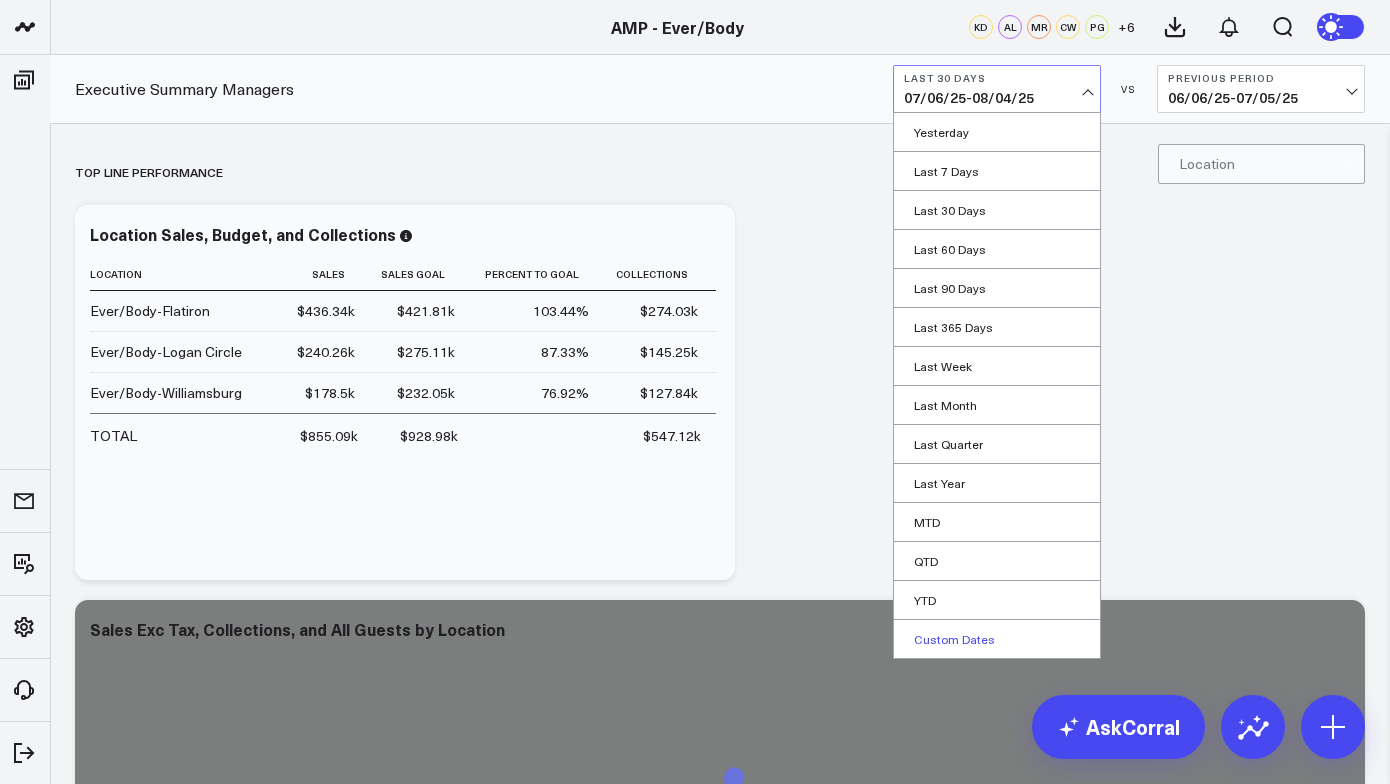 select on "7" 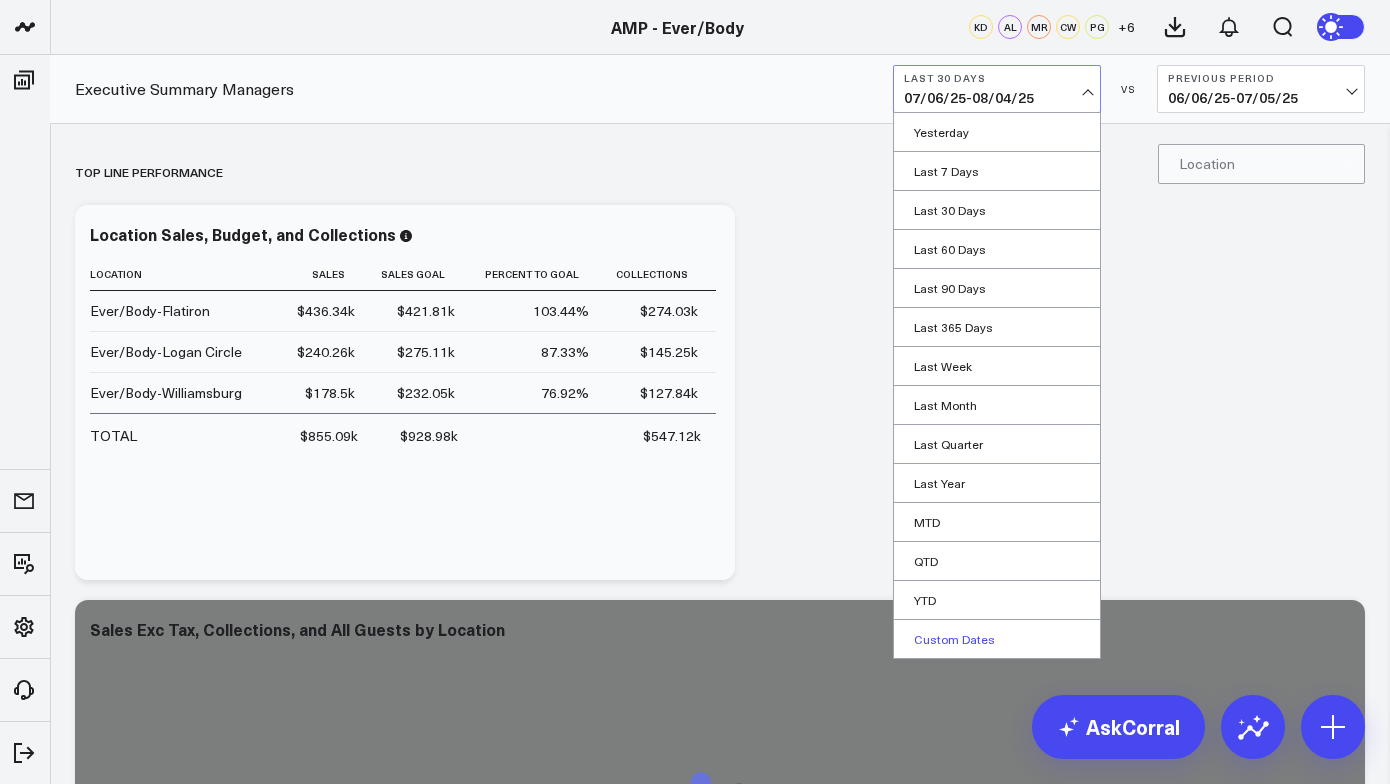 select on "2025" 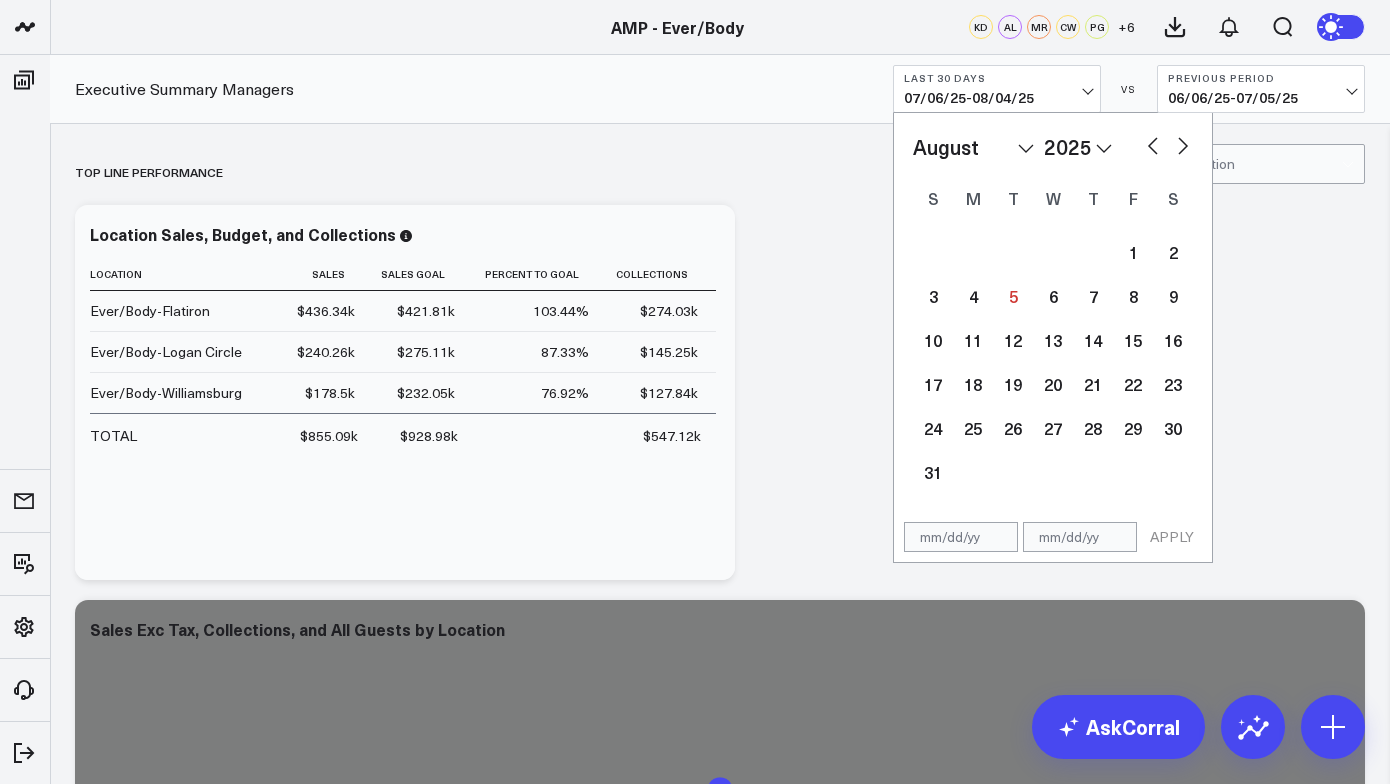click at bounding box center [1153, 144] 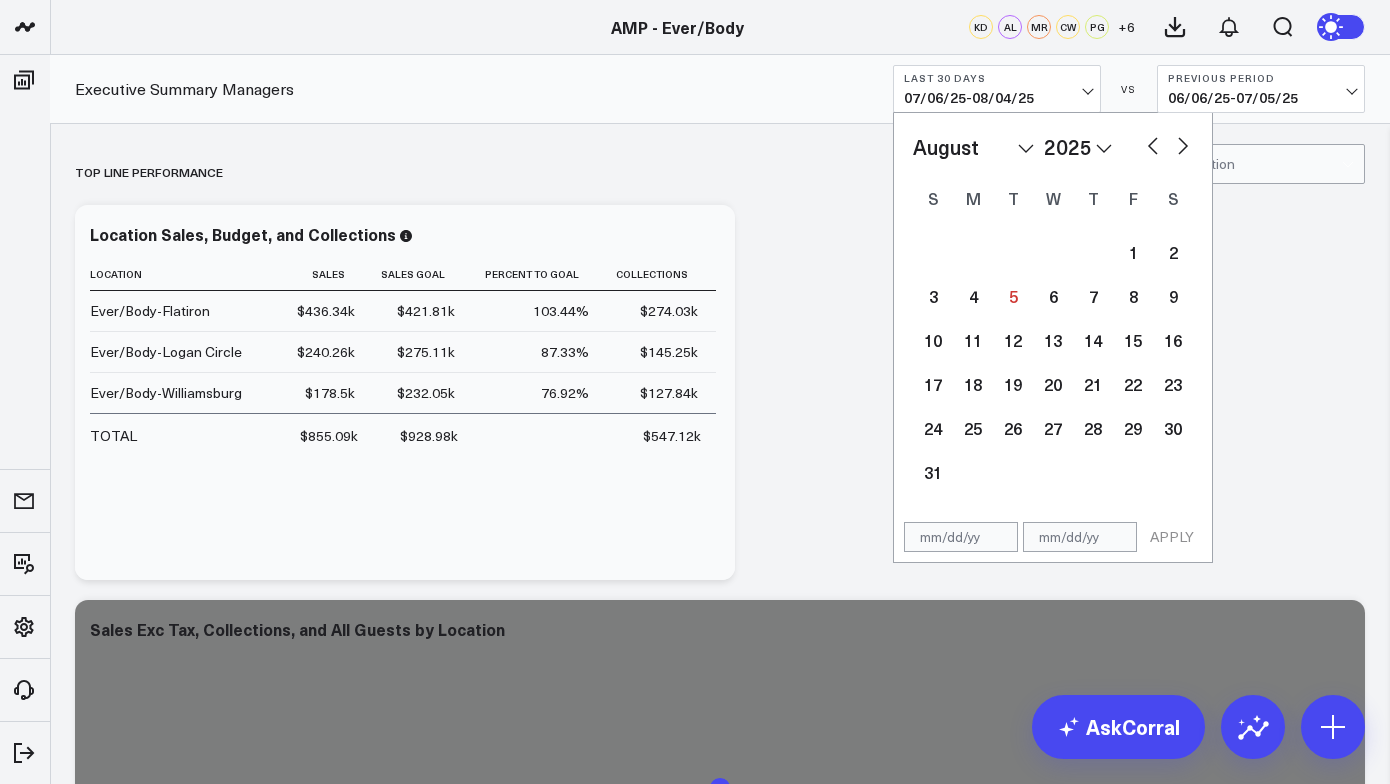 select on "6" 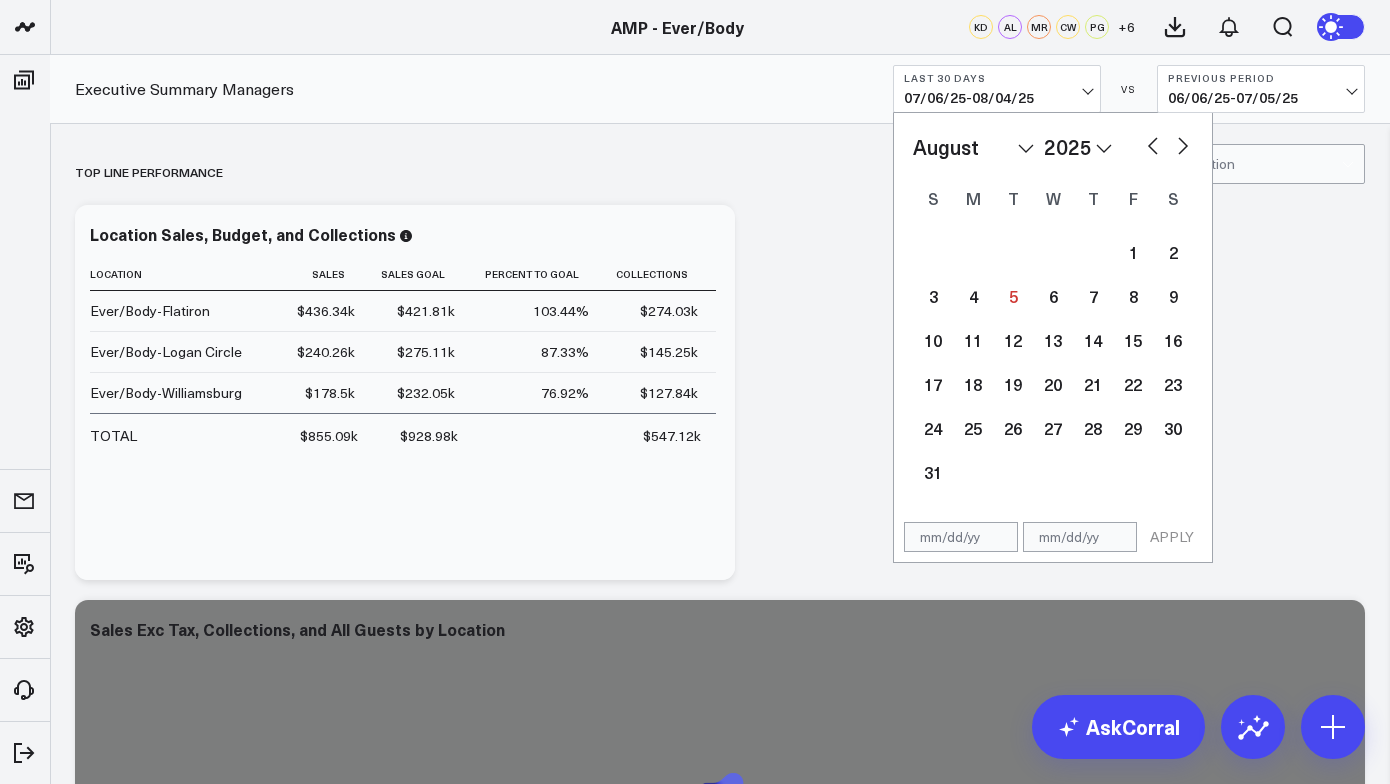 select on "2025" 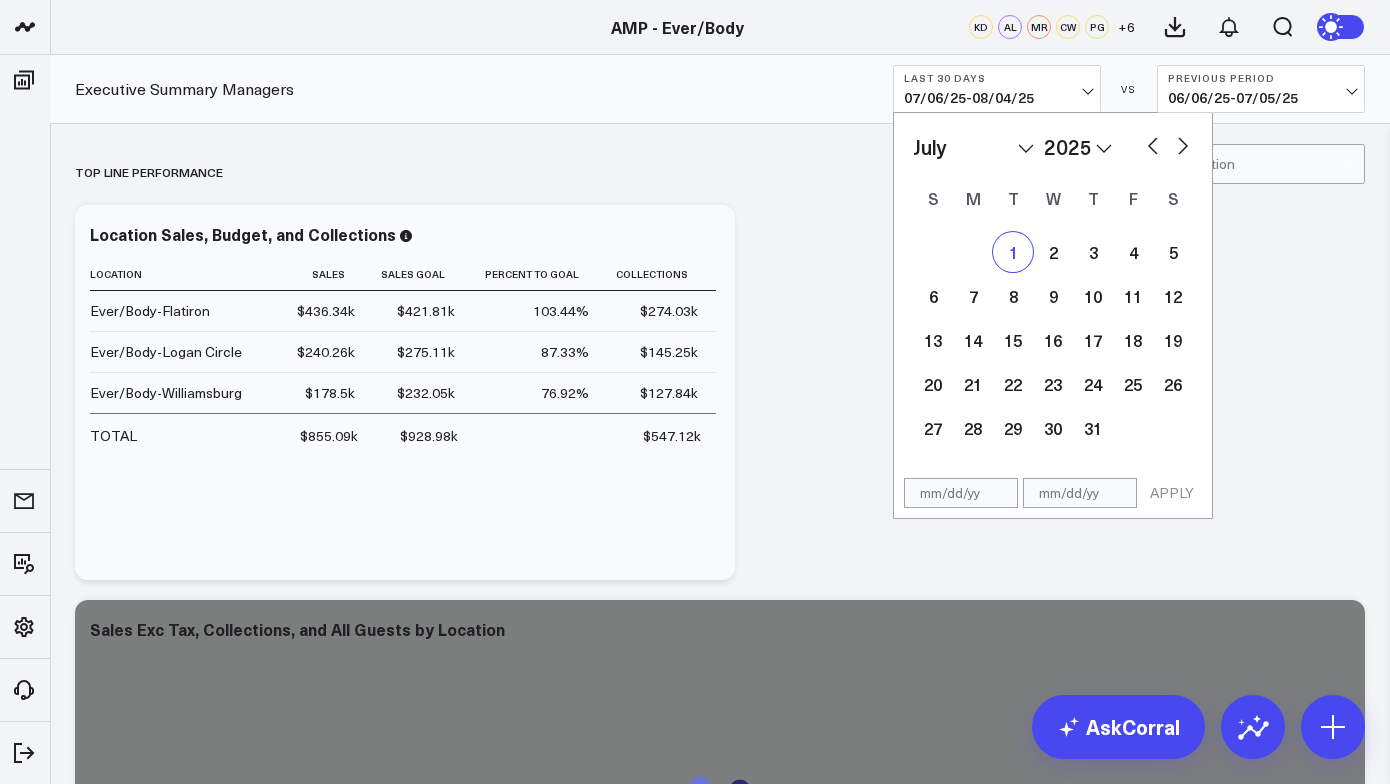 click on "1" at bounding box center [1013, 252] 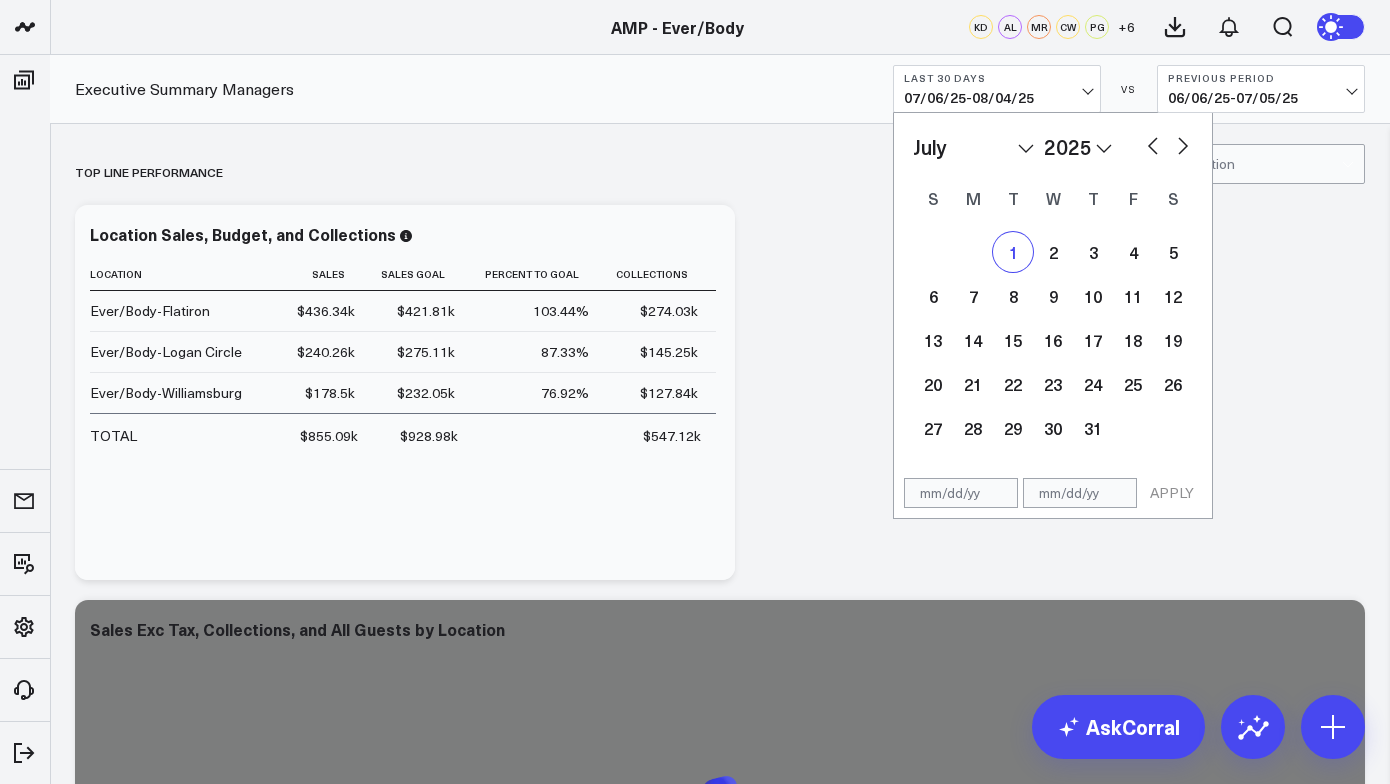 type on "07/01/25" 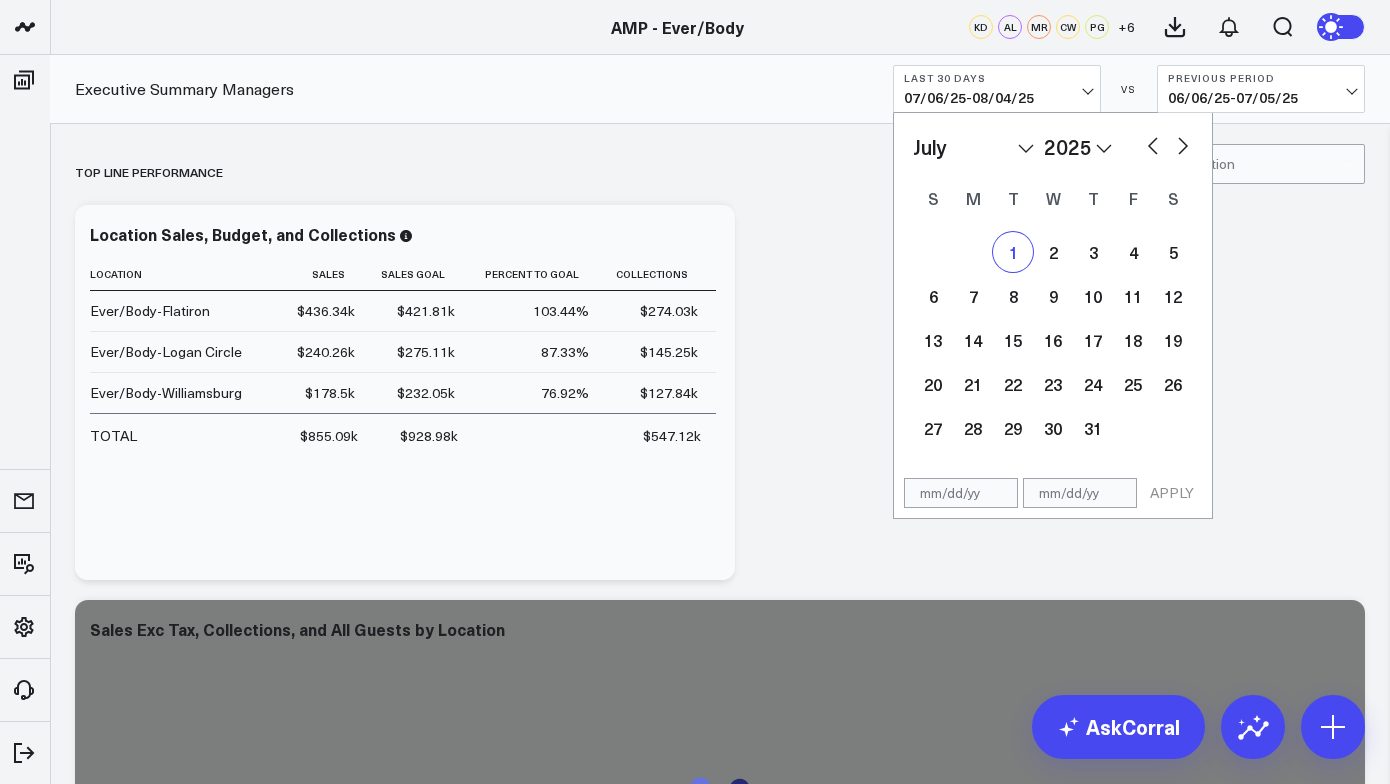 select on "6" 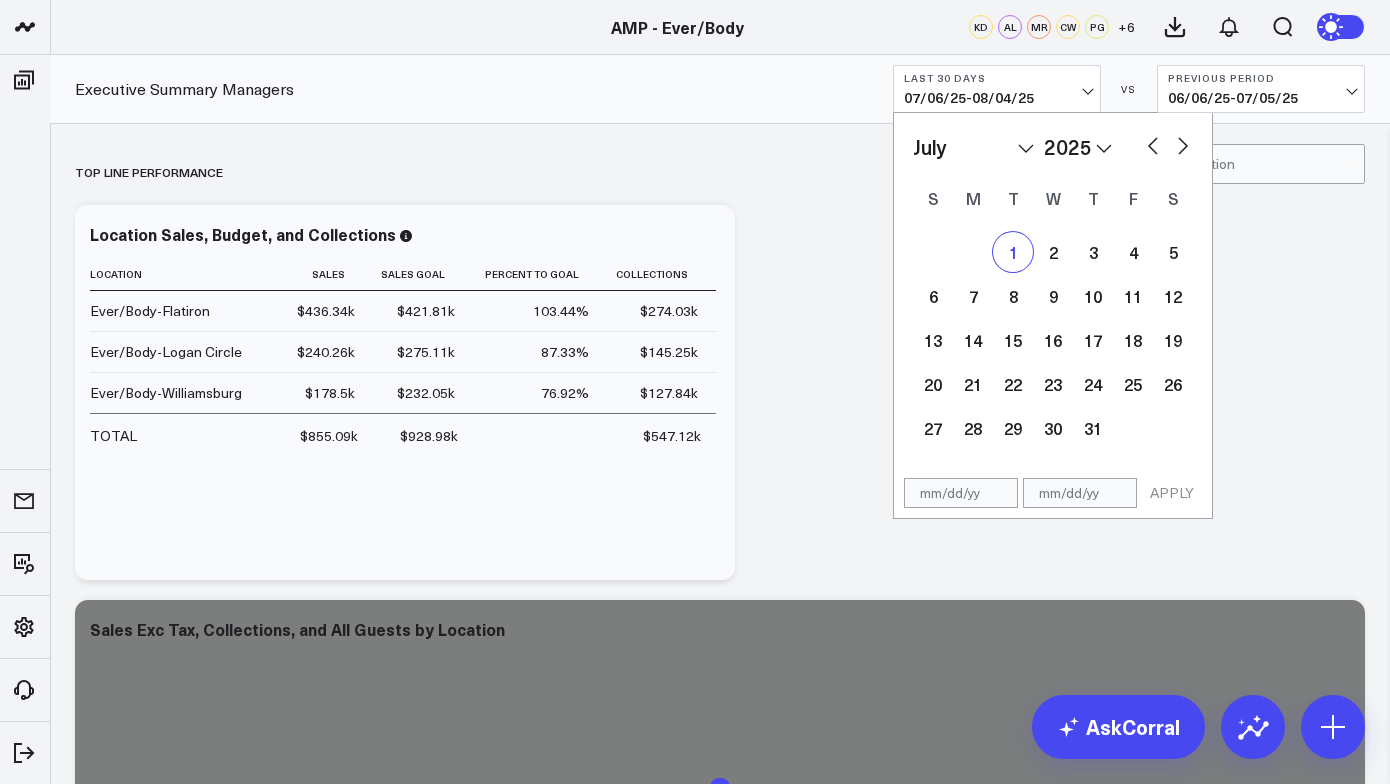 select on "2025" 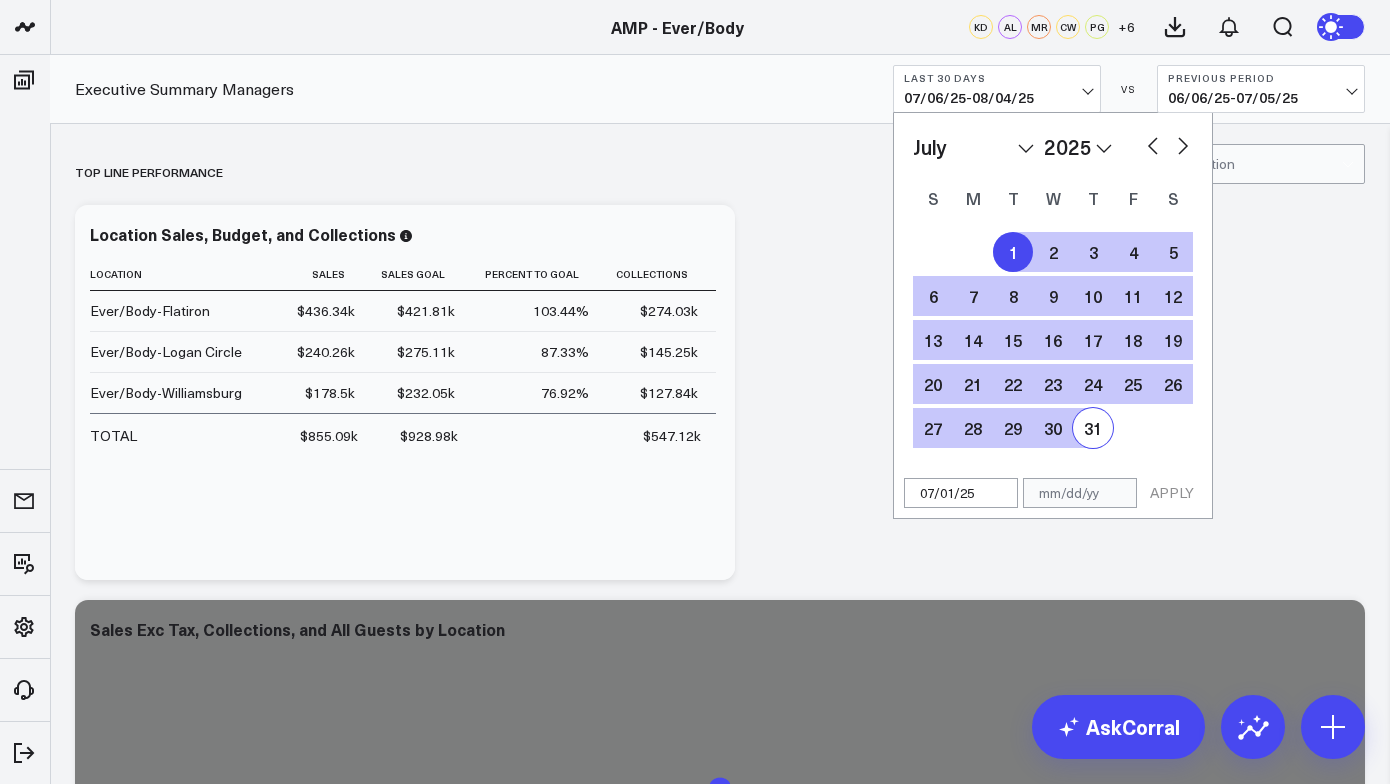 click on "31" at bounding box center [1093, 428] 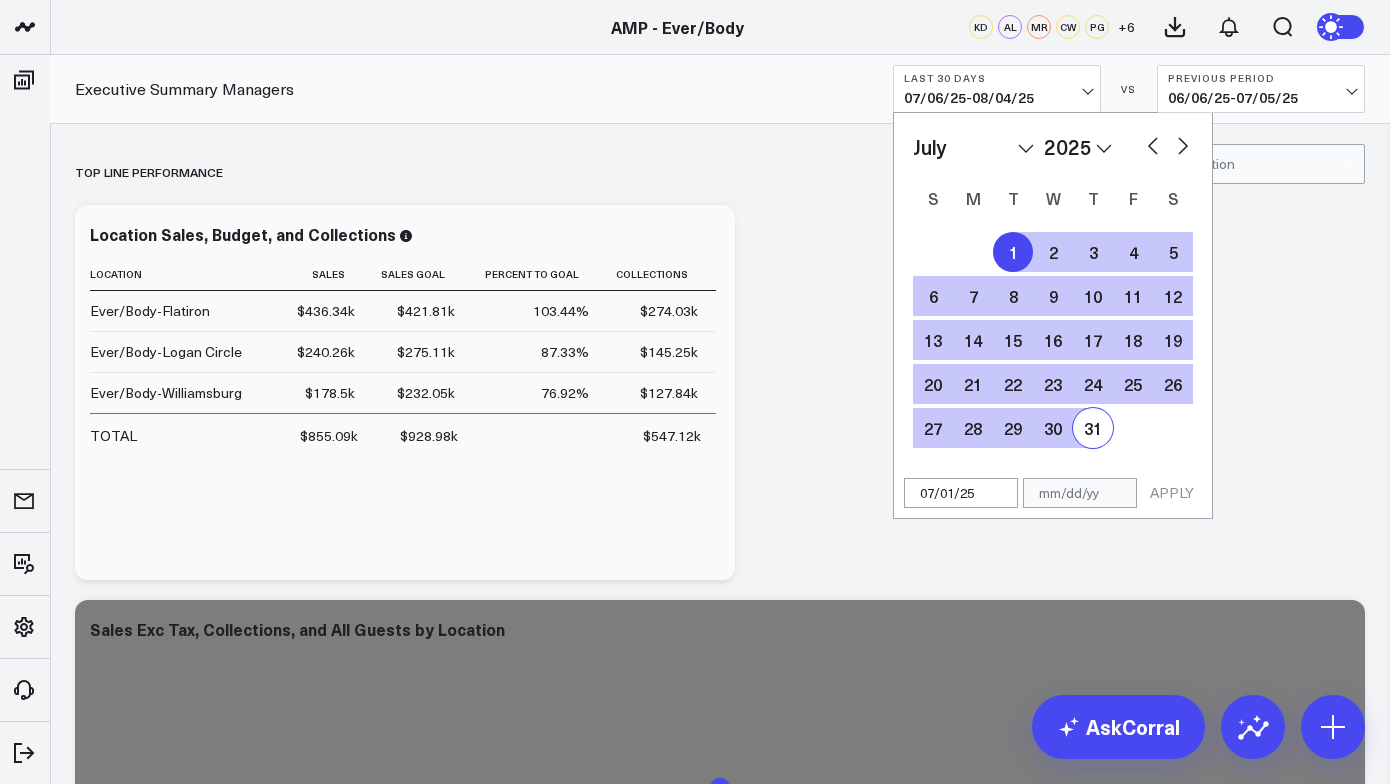 type on "07/31/25" 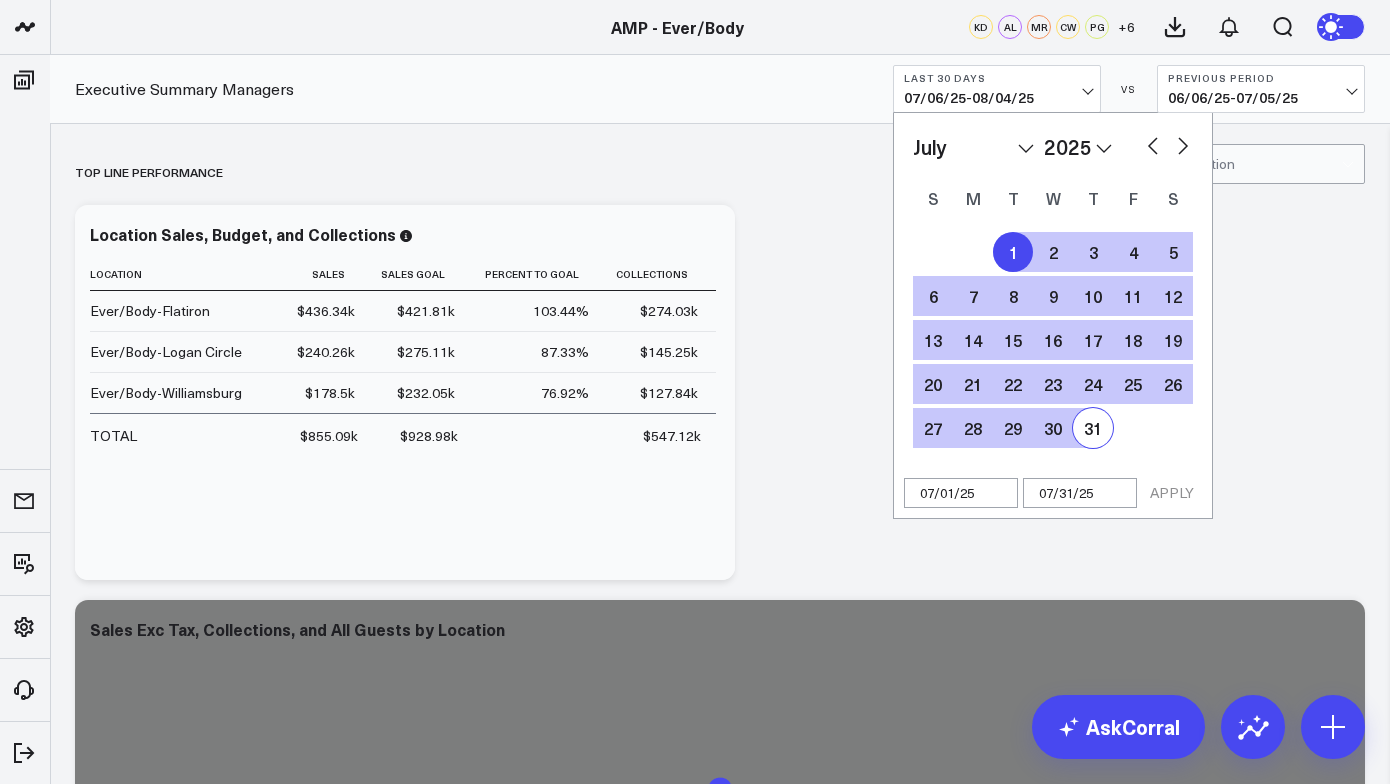 select on "6" 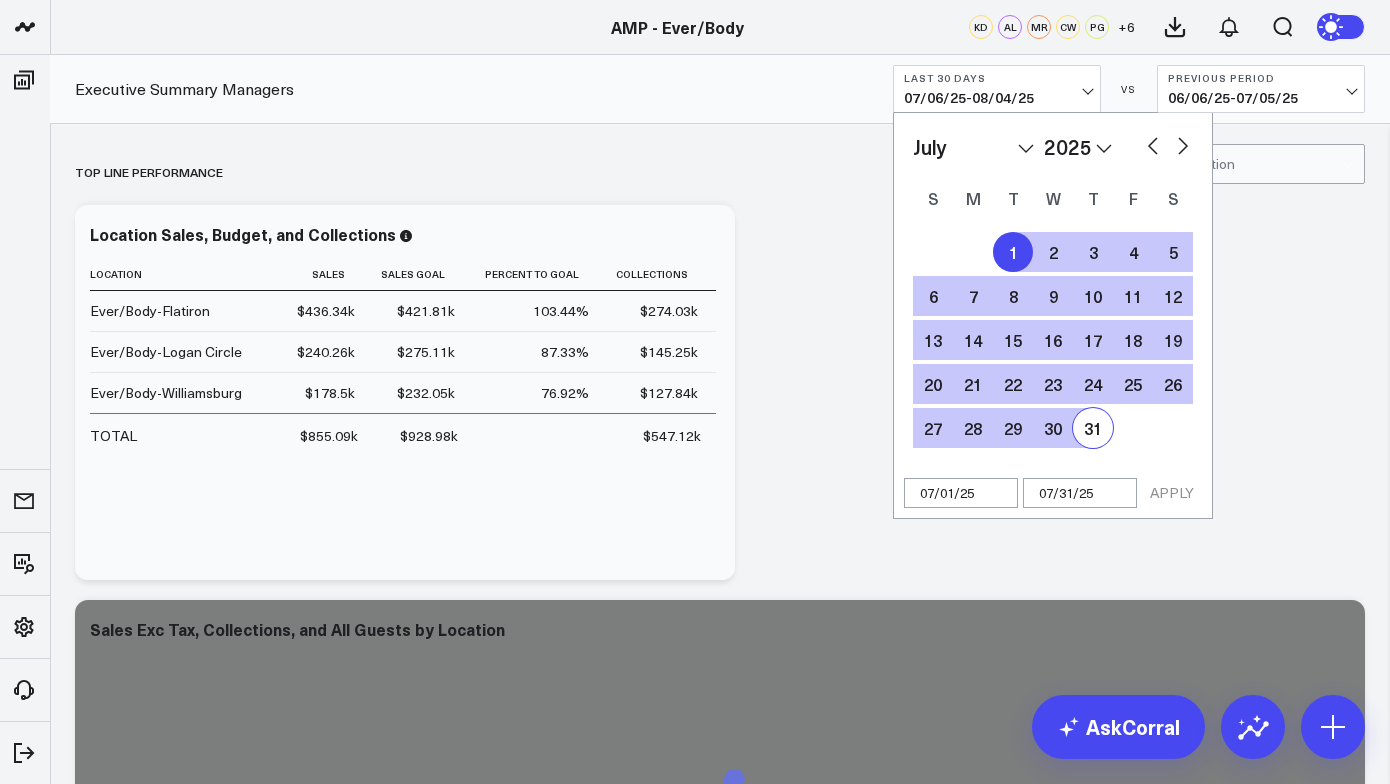 select on "2025" 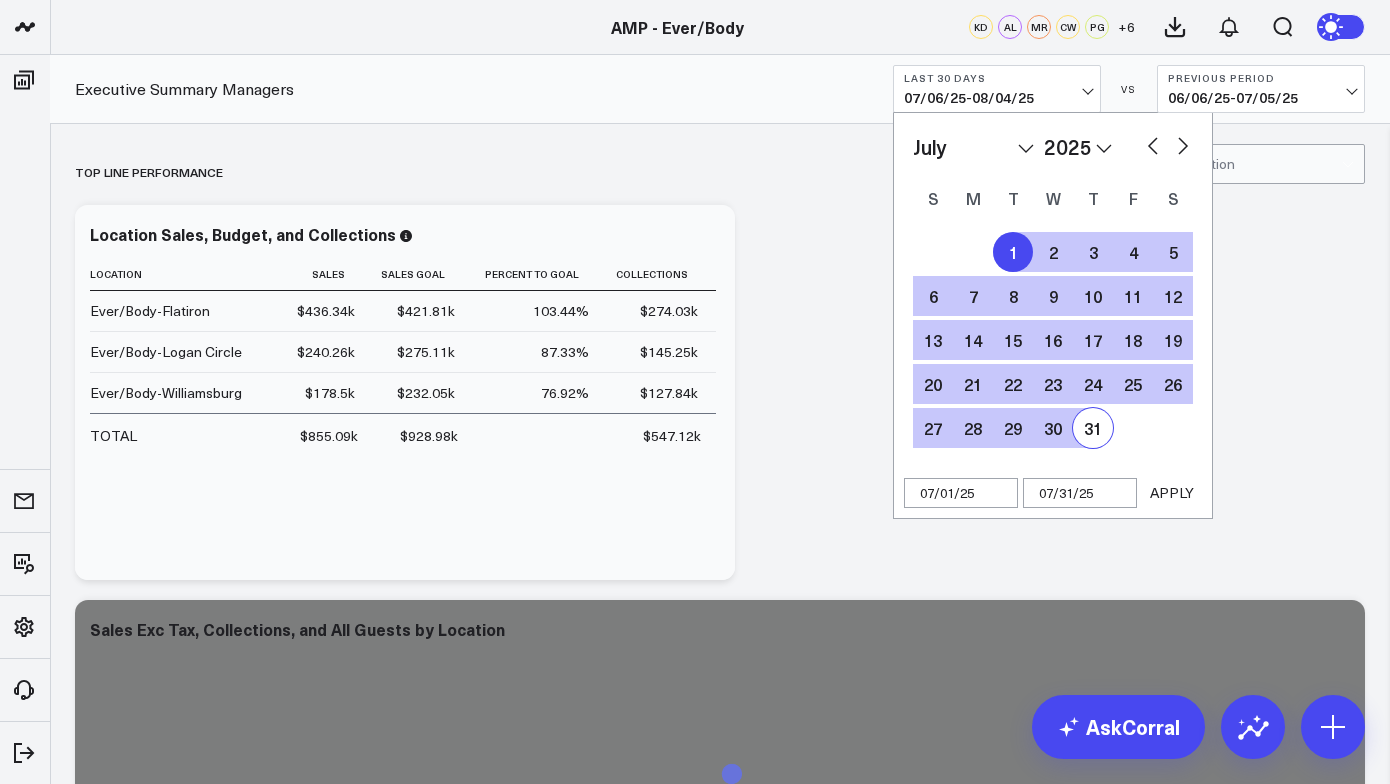 click on "APPLY" at bounding box center (1172, 493) 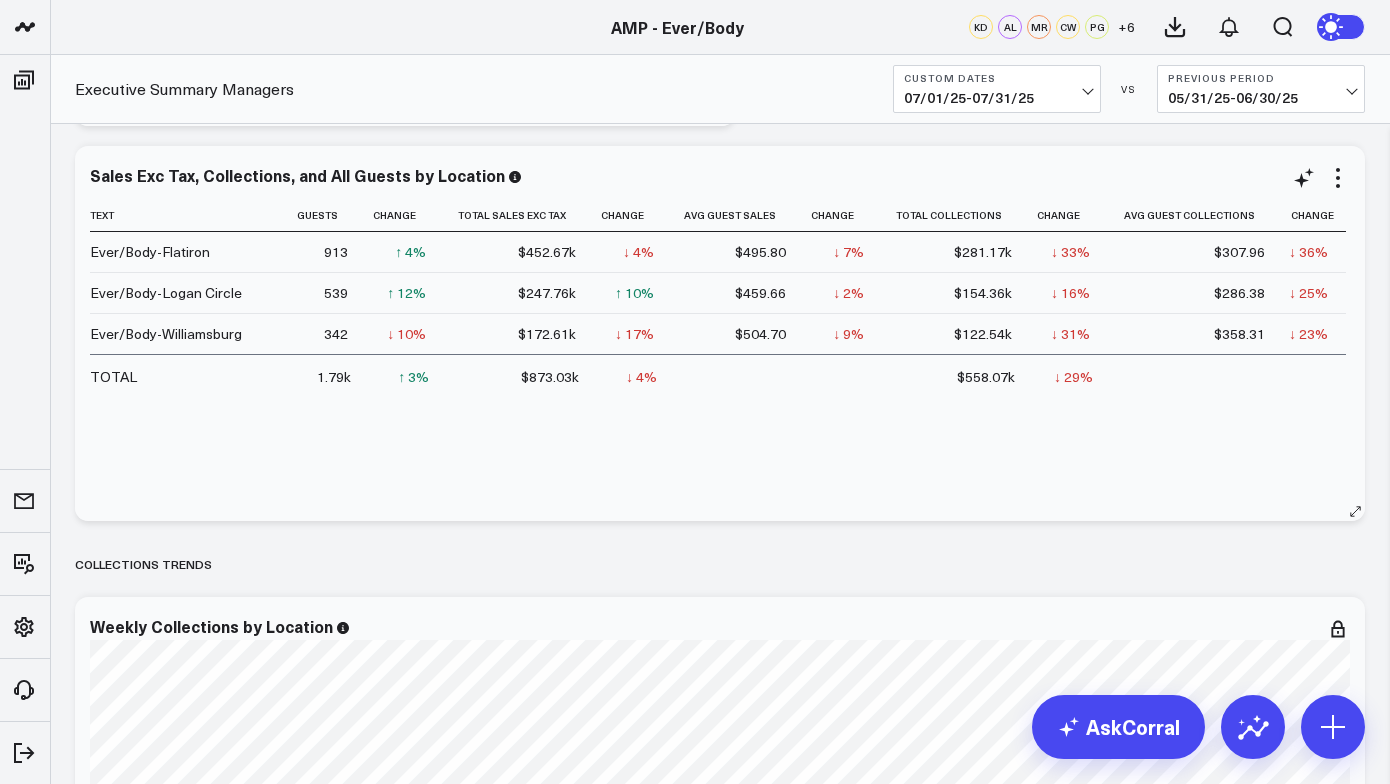 scroll, scrollTop: 0, scrollLeft: 0, axis: both 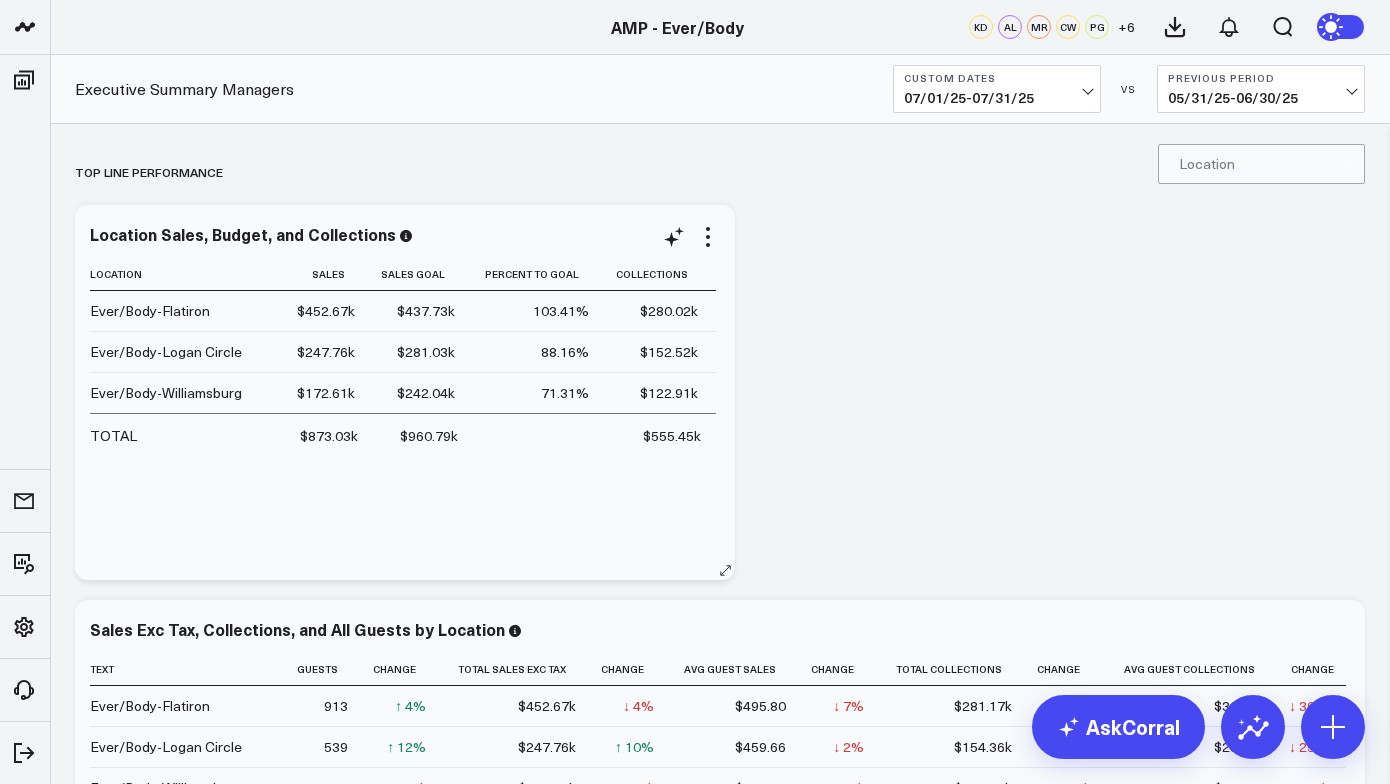 click on "Location Sales, Budget, and Collections Location
Sales Sales Goal Percent To Goal Collections Ever/Body-[NEIGHBORHOOD] $452.67k $437.73k 103.41% $280.02k Ever/Body-[NEIGHBORHOOD] $247.76k $281.03k 88.16% $152.52k Ever/Body-[NEIGHBORHOOD] $172.61k $242.04k 71.31% $122.91k TOTAL $873.03k $960.79k $555.45k" at bounding box center [405, 392] 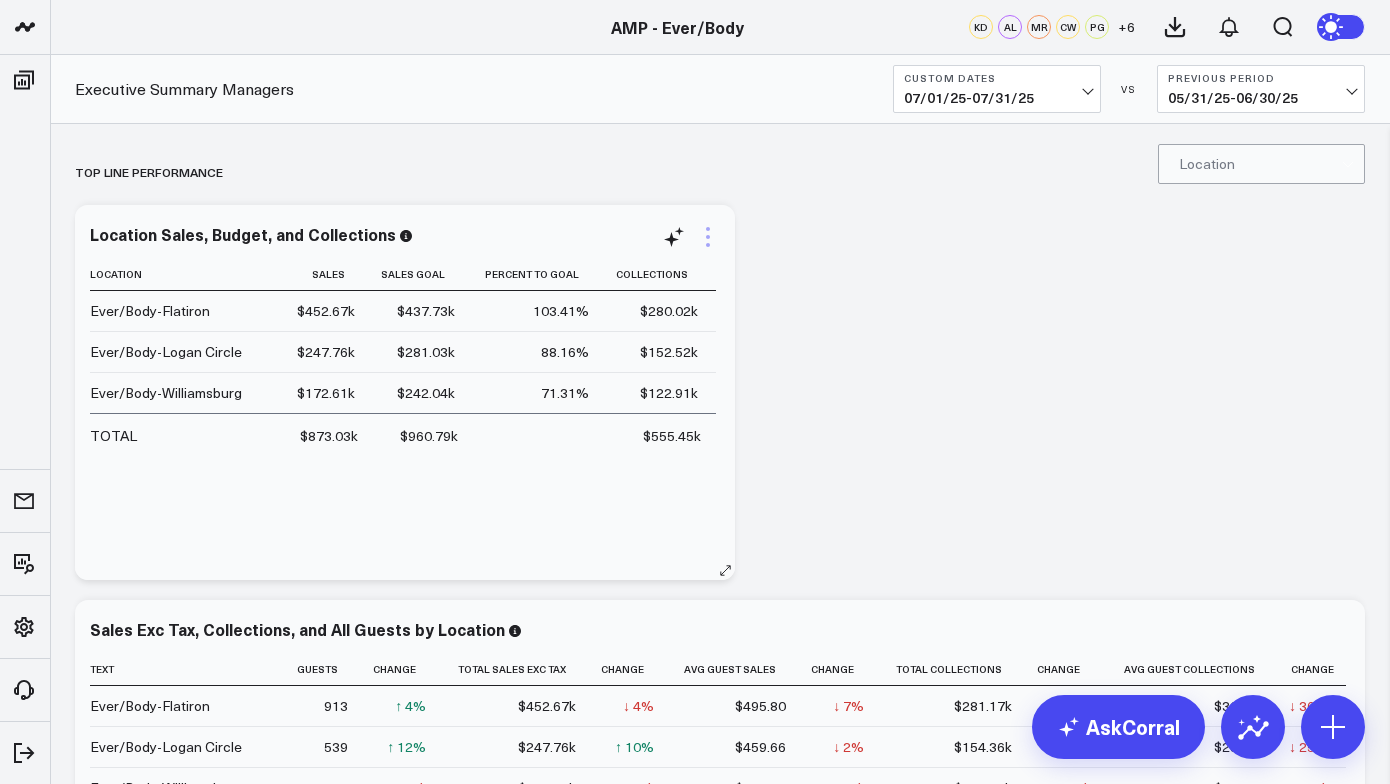 click 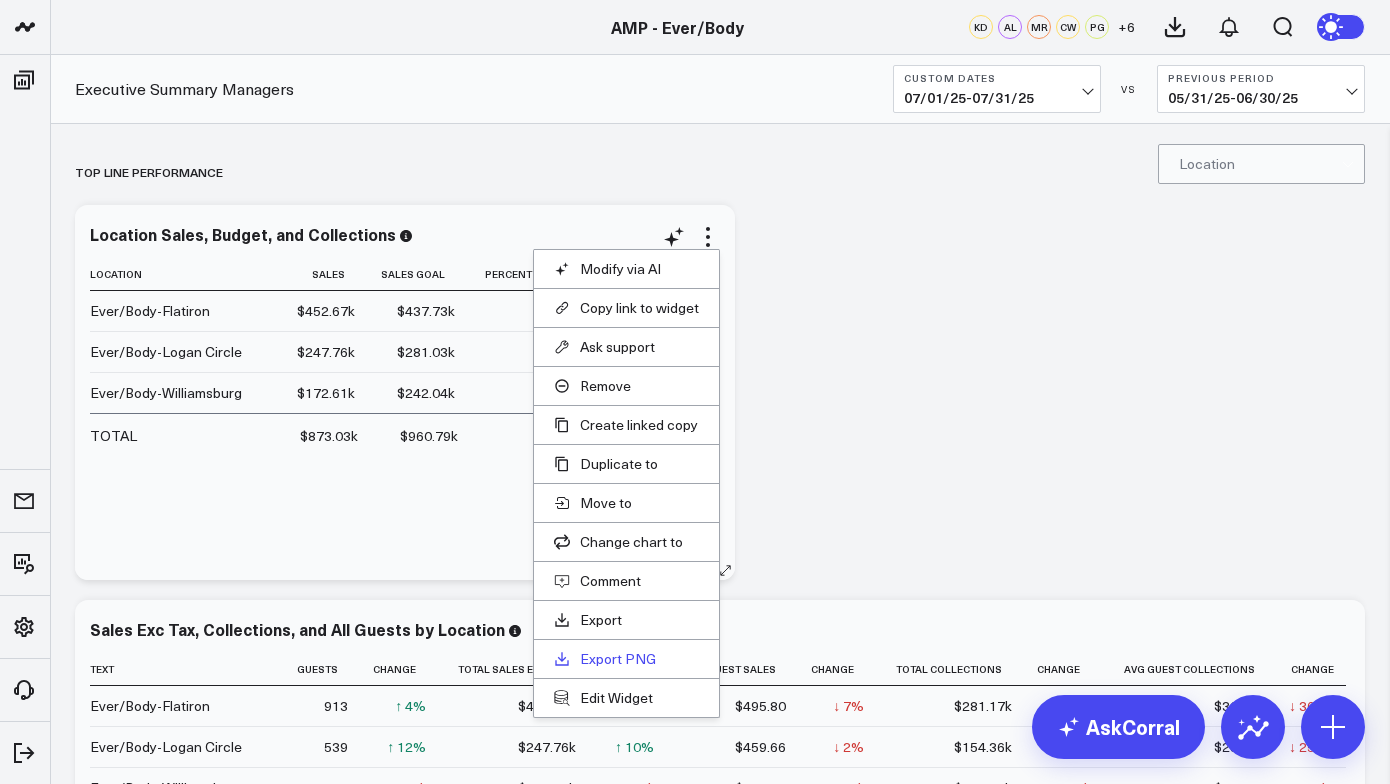 click on "Export PNG" at bounding box center (626, 659) 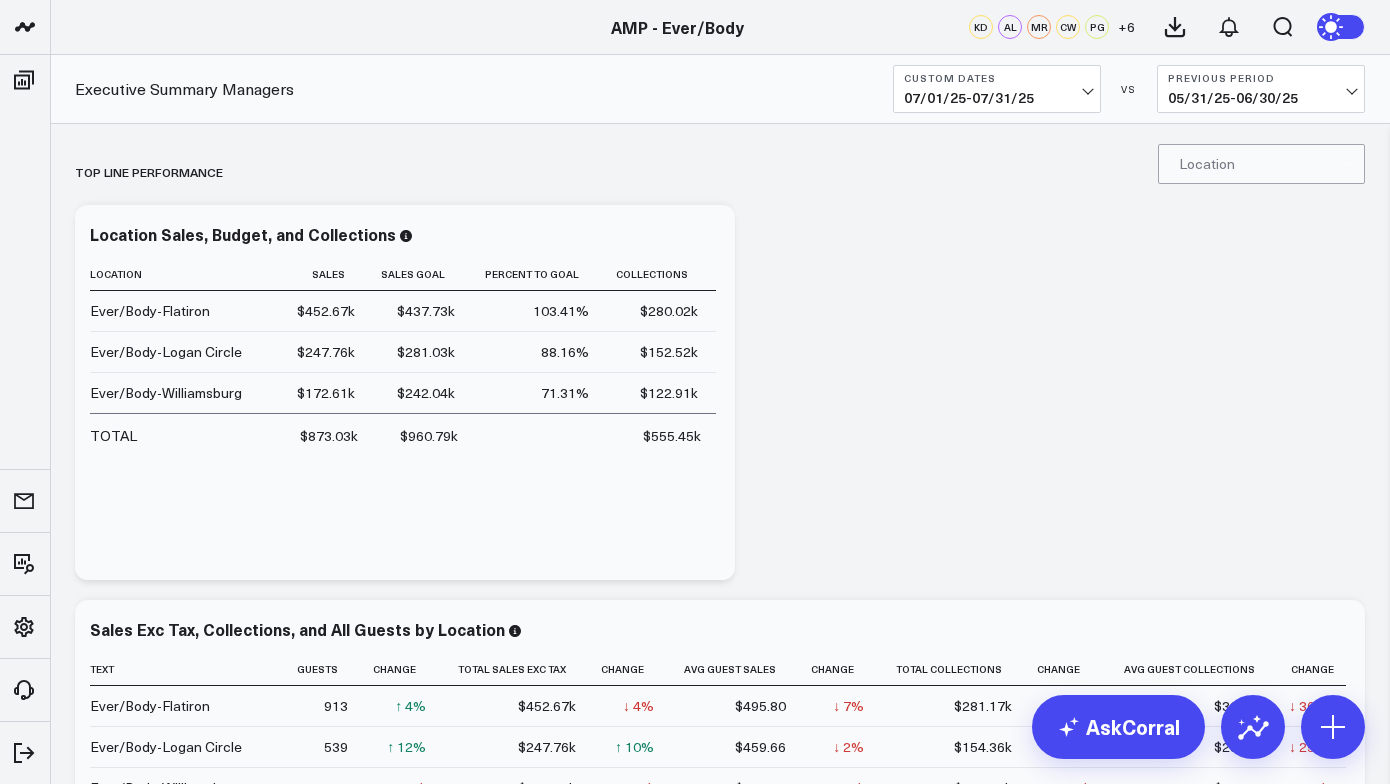 click on "07/01/25  -  07/31/25" at bounding box center (997, 98) 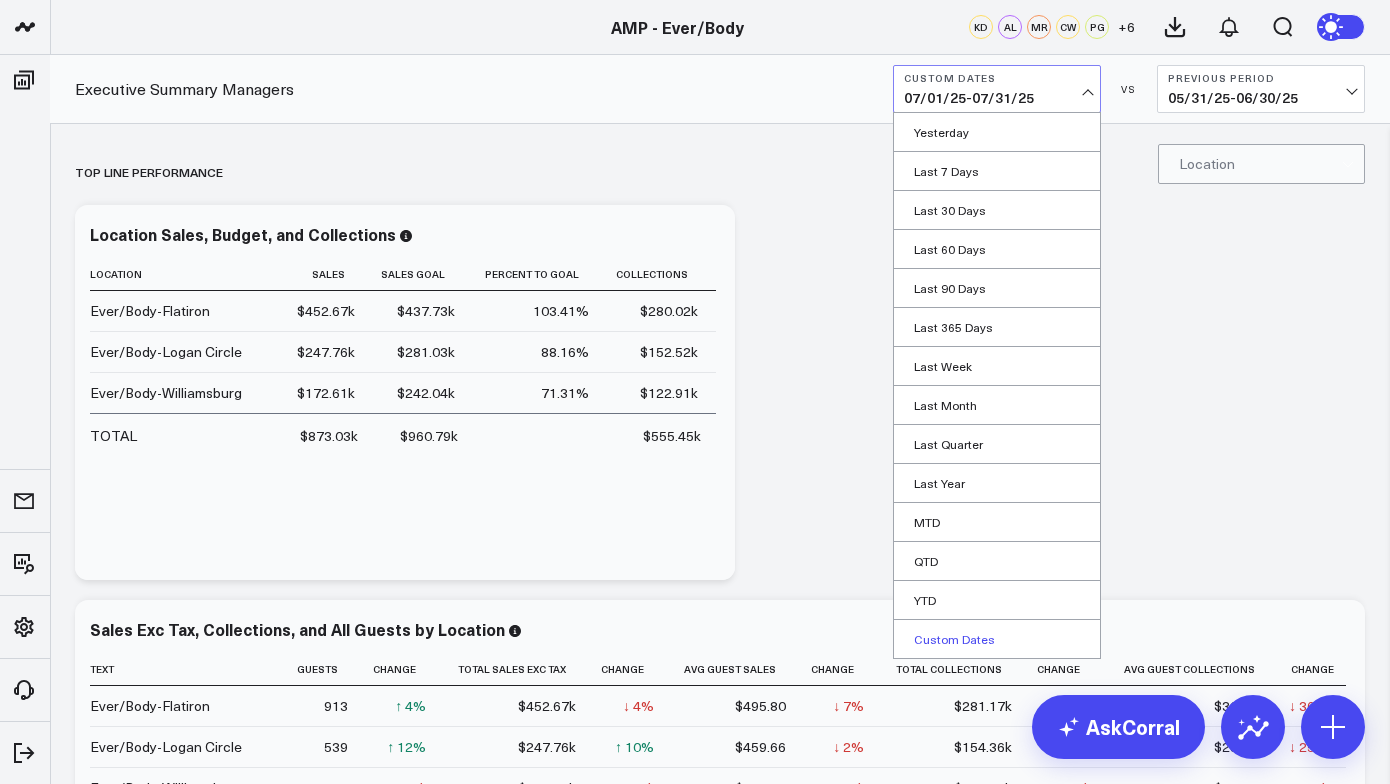 click on "Custom Dates" at bounding box center (997, 639) 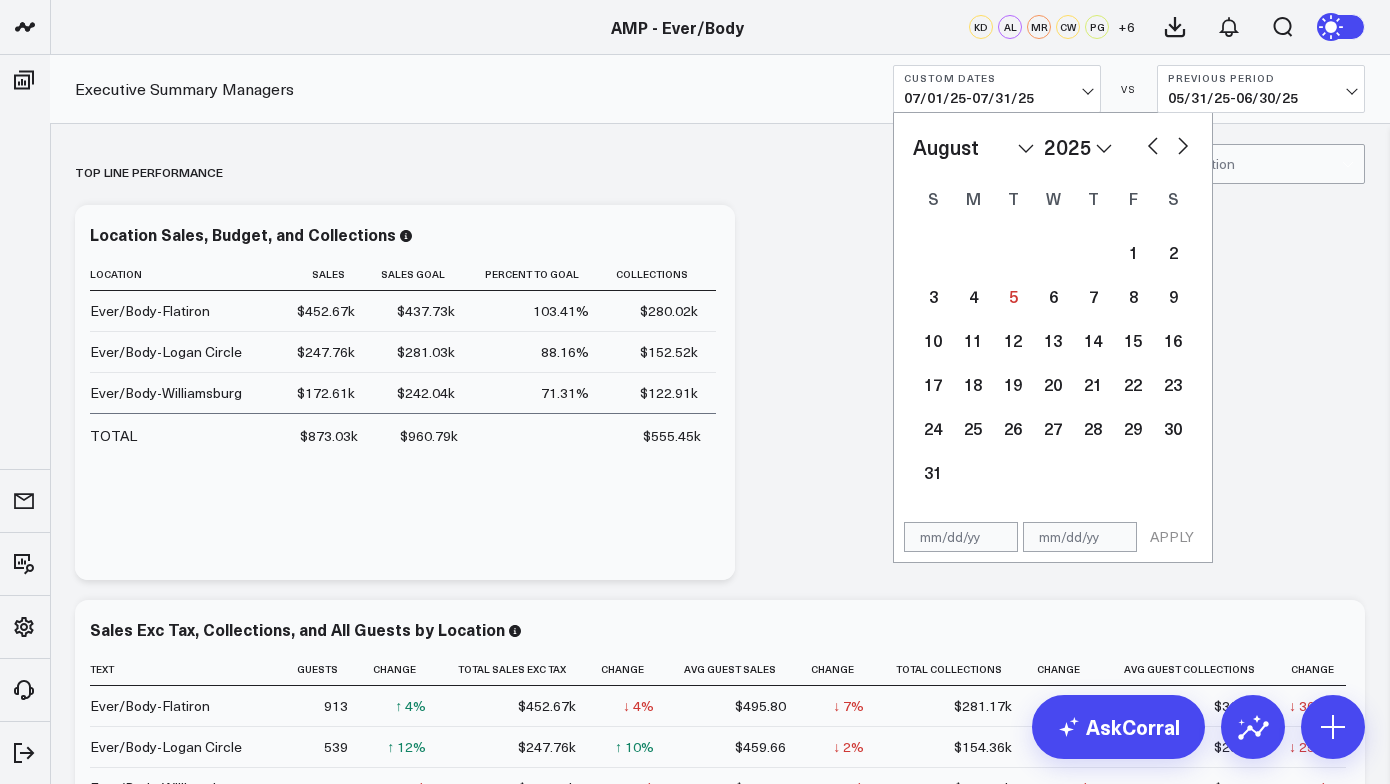 click at bounding box center [1153, 144] 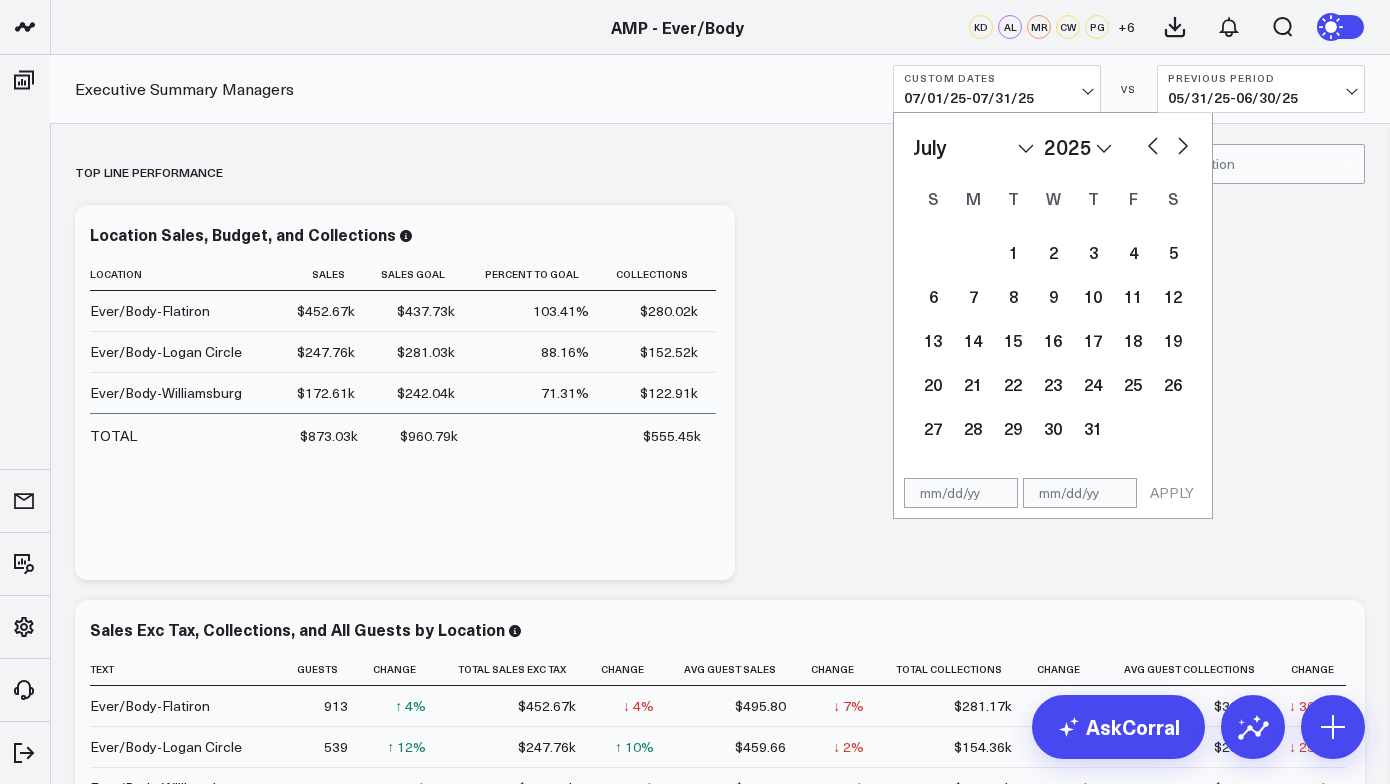 click at bounding box center (1153, 144) 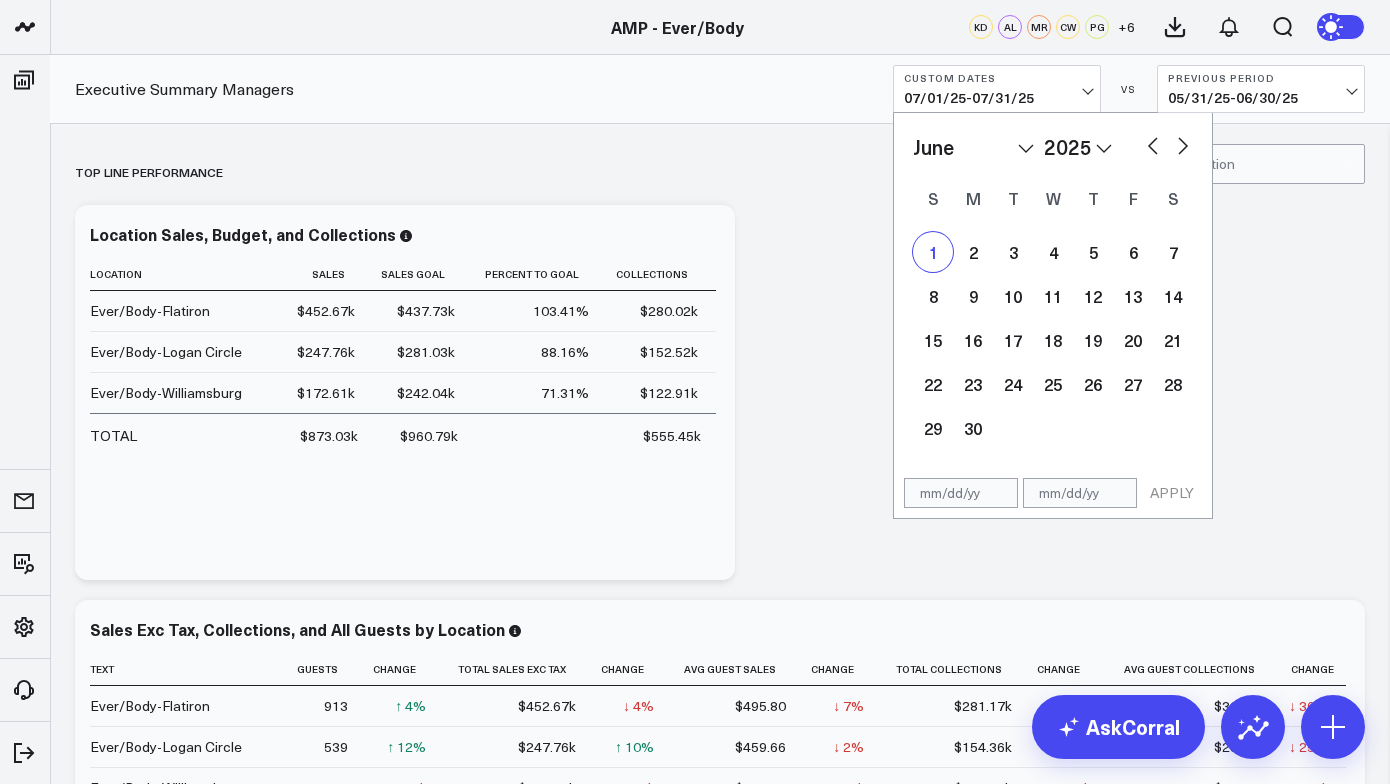 click on "1" at bounding box center [933, 252] 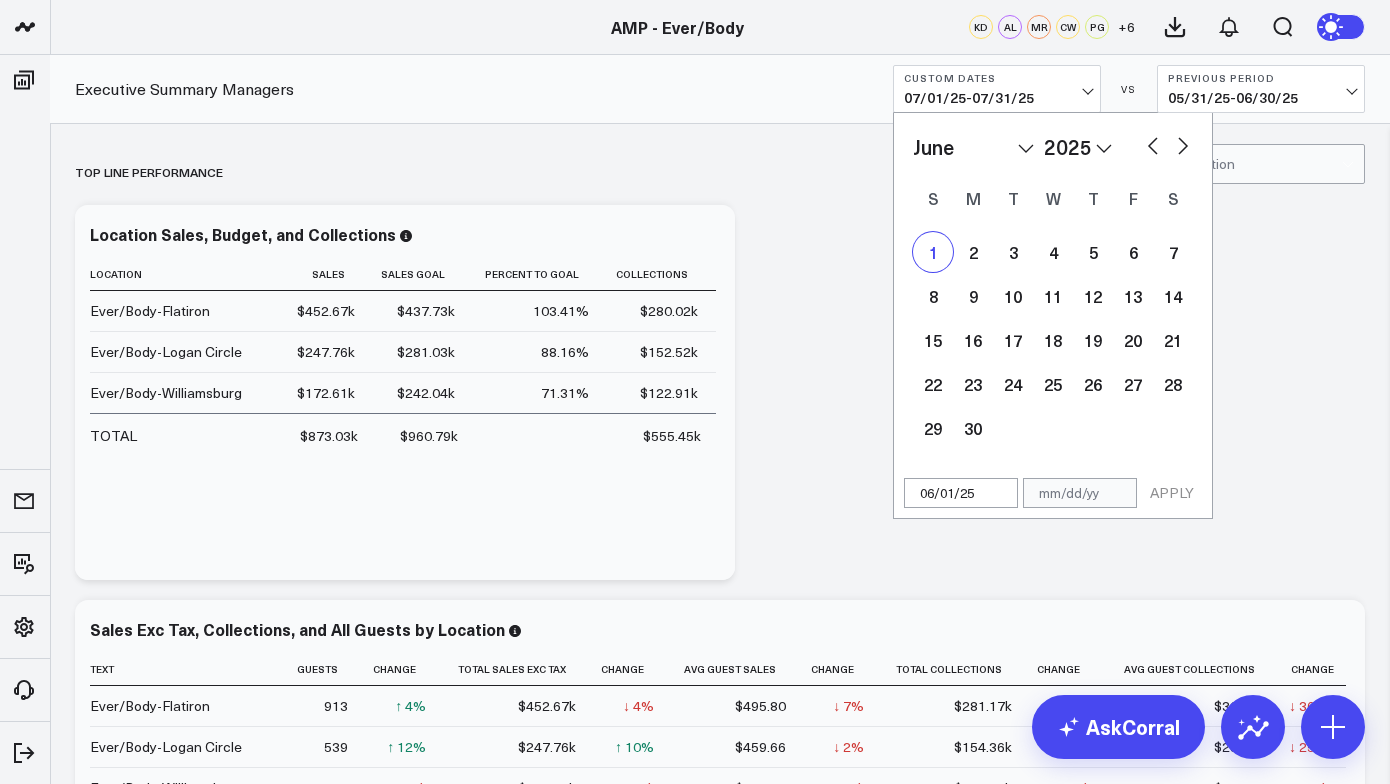 select on "5" 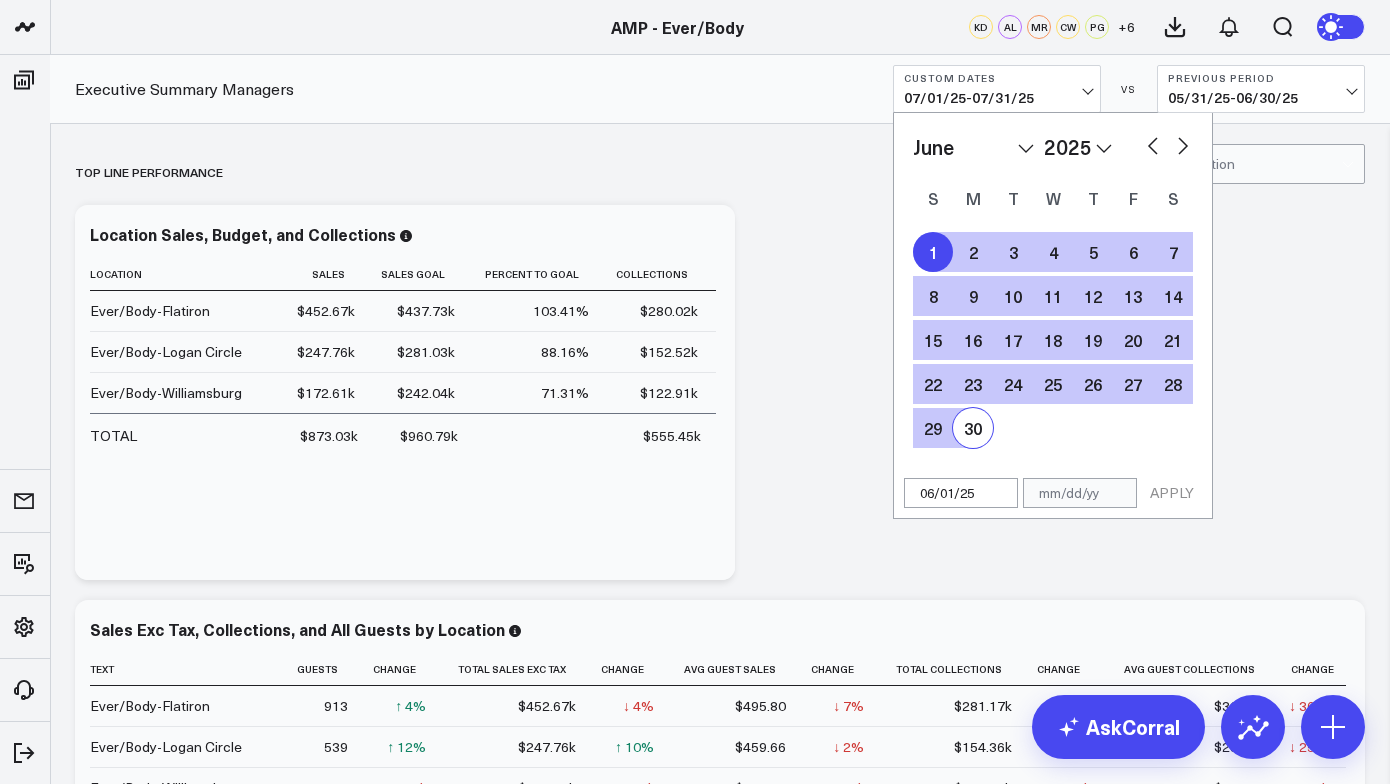 click on "30" at bounding box center (973, 428) 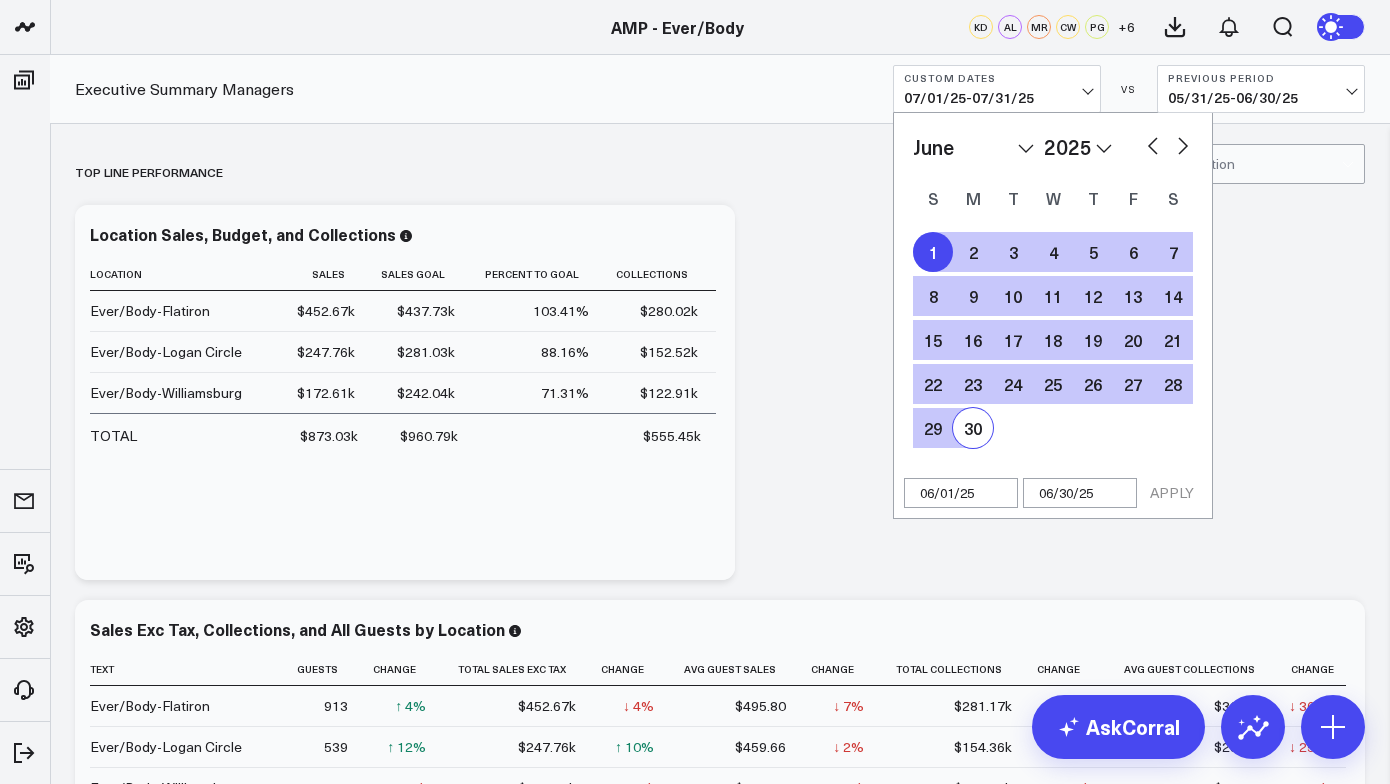 select on "5" 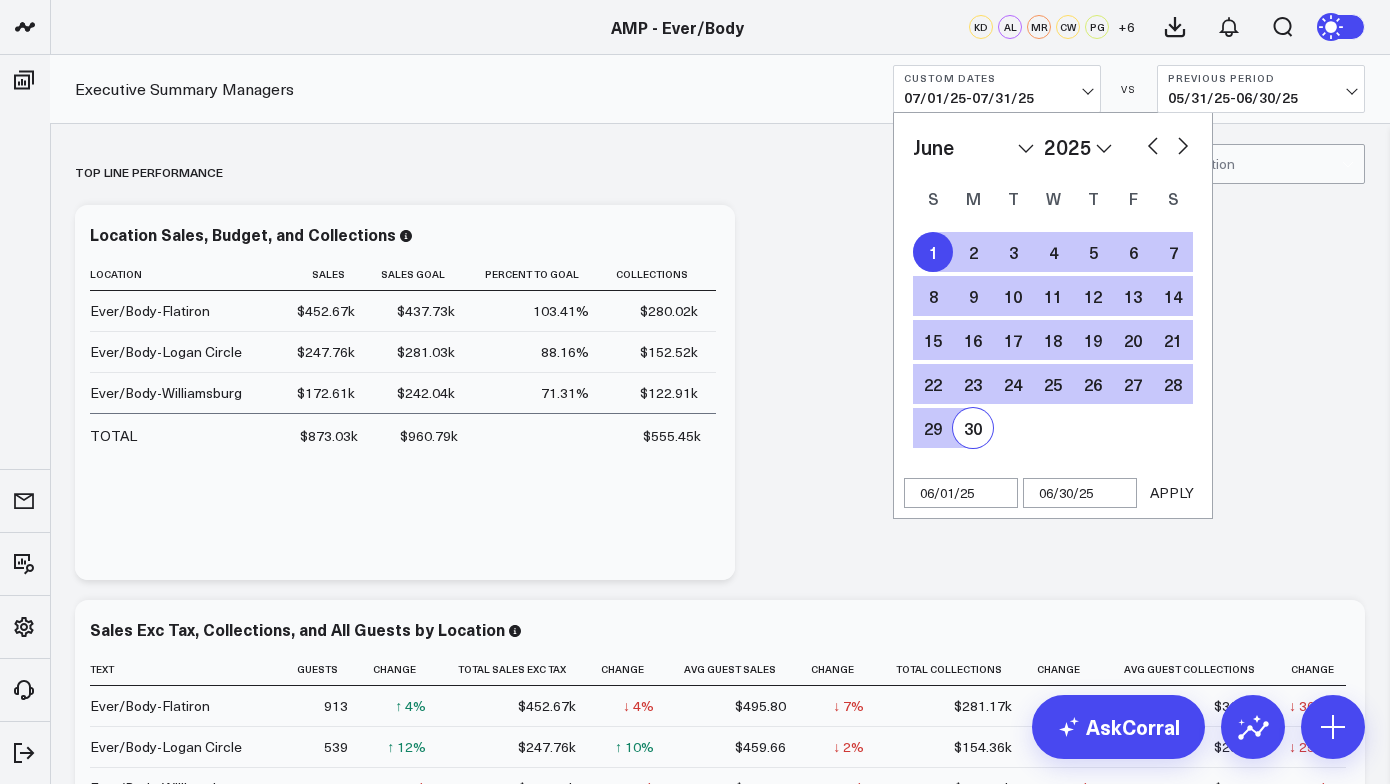 click on "APPLY" at bounding box center (1172, 493) 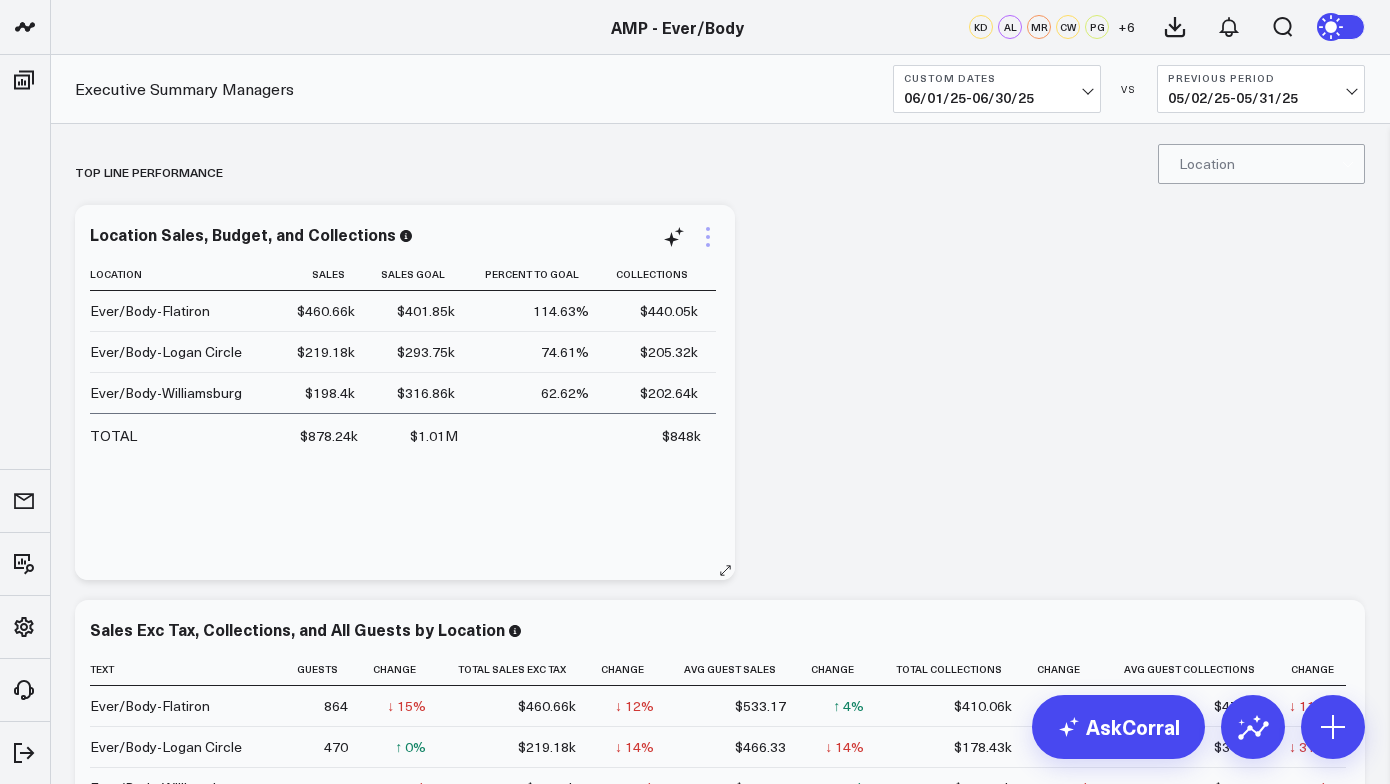 click 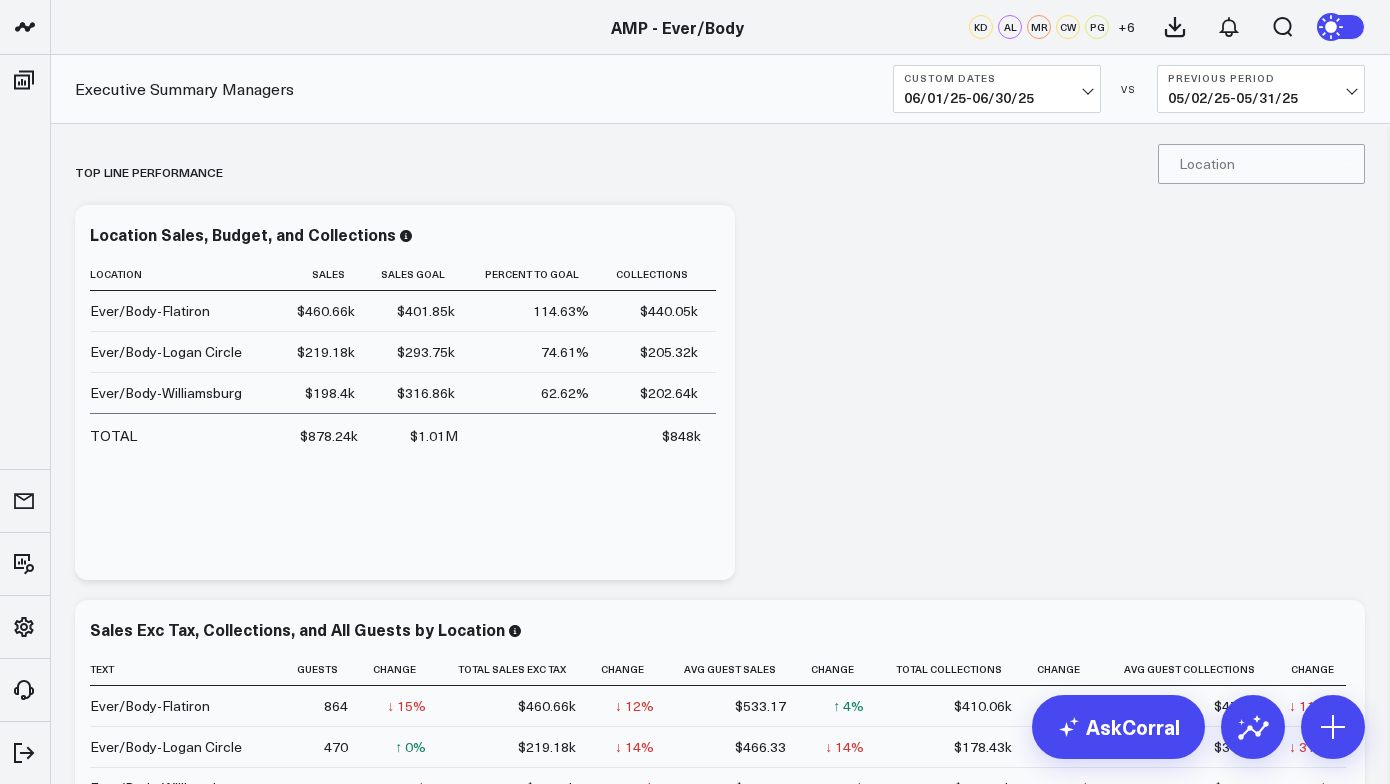drag, startPoint x: 614, startPoint y: 652, endPoint x: 802, endPoint y: 402, distance: 312.80026 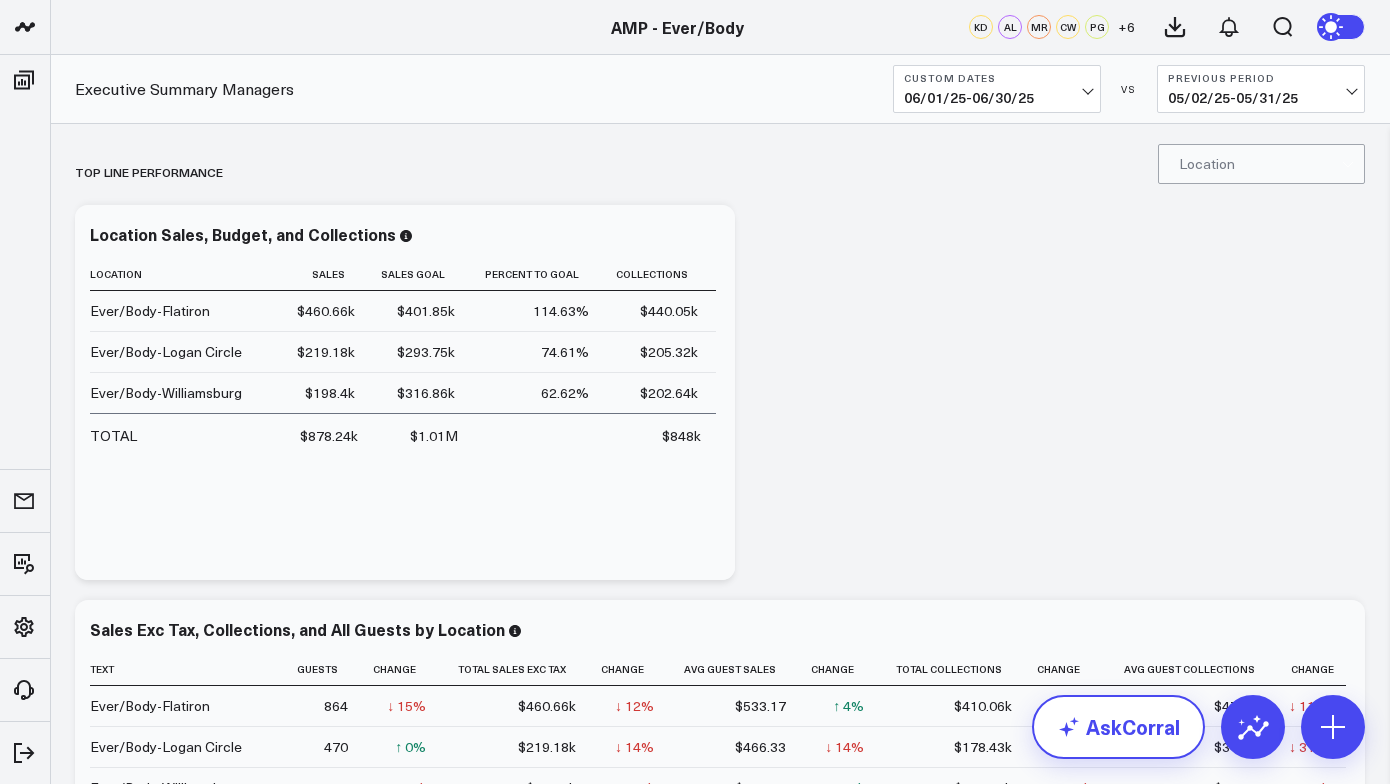 click on "AskCorral" at bounding box center (1118, 727) 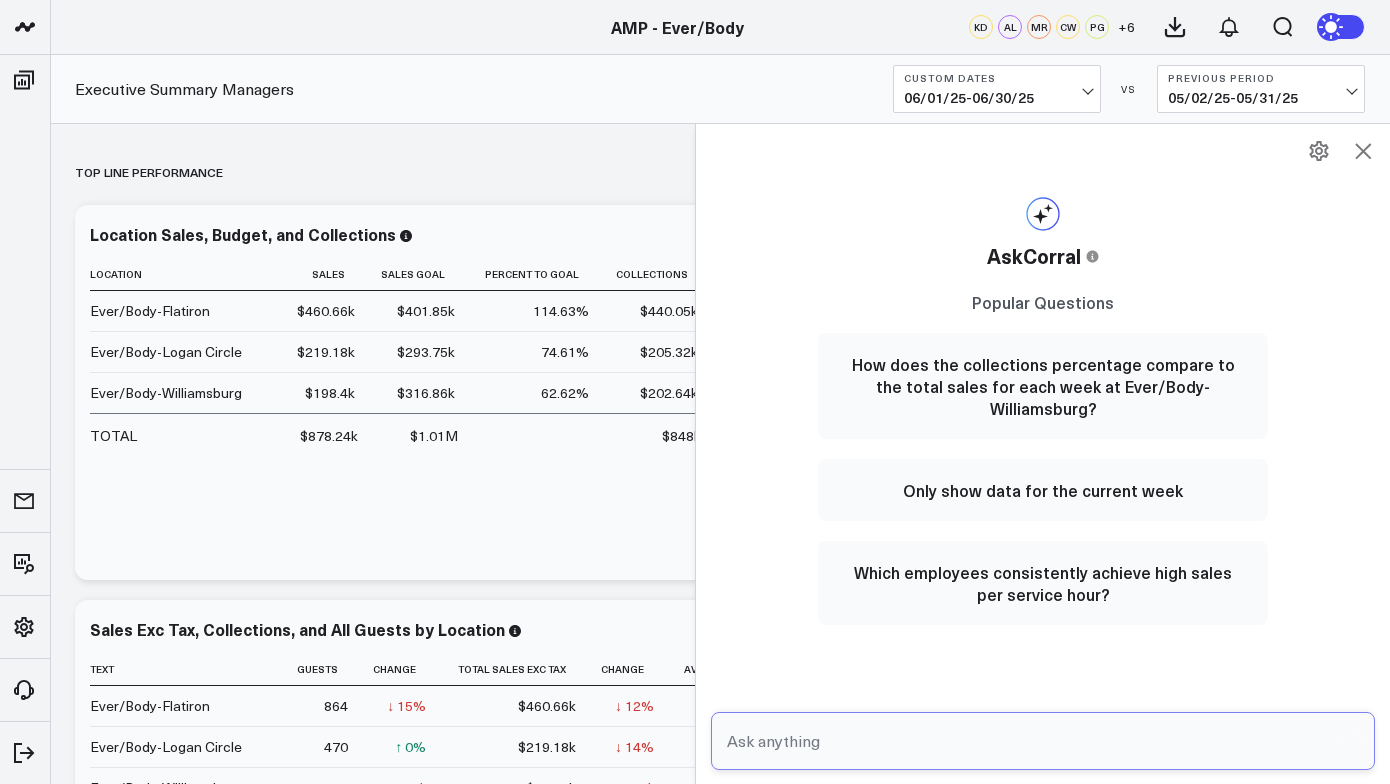 click at bounding box center (1026, 741) 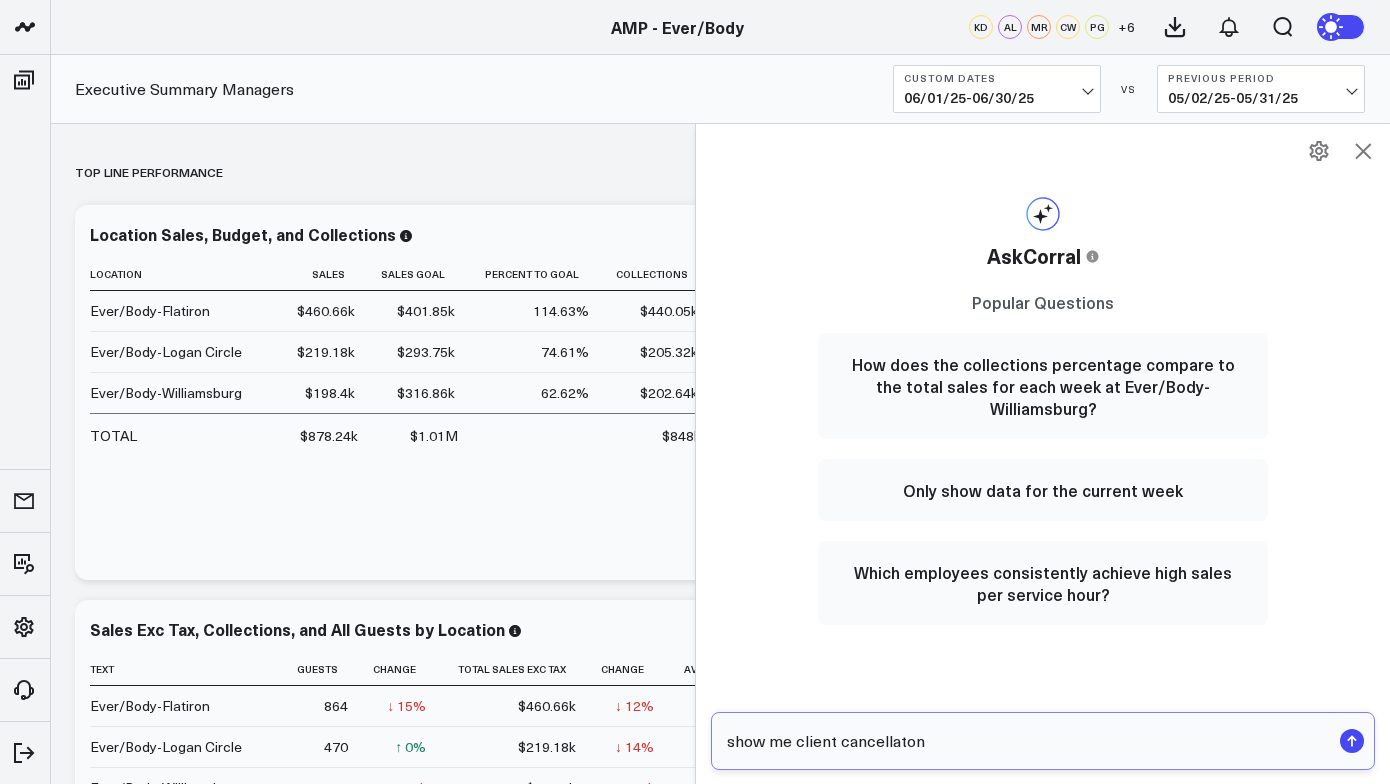 type on "show me client cancellatons" 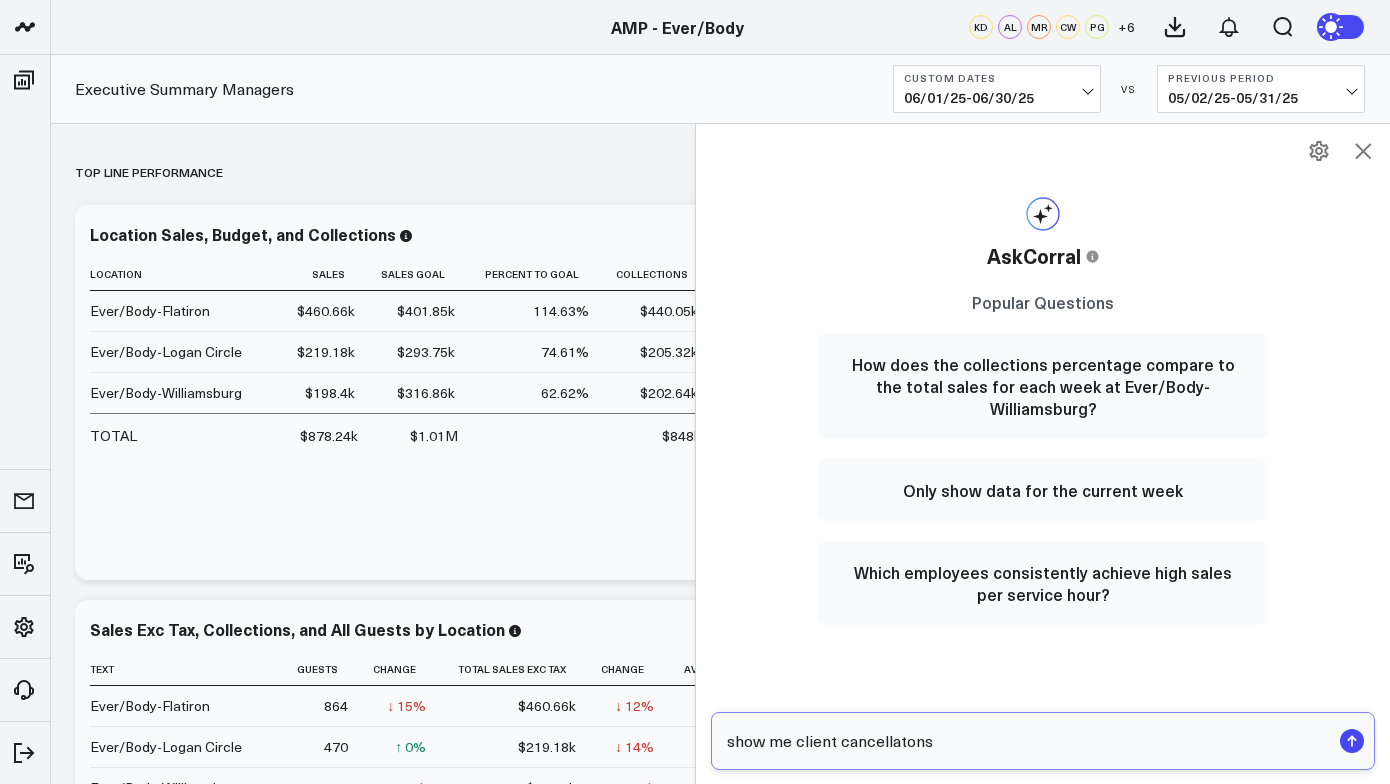 type 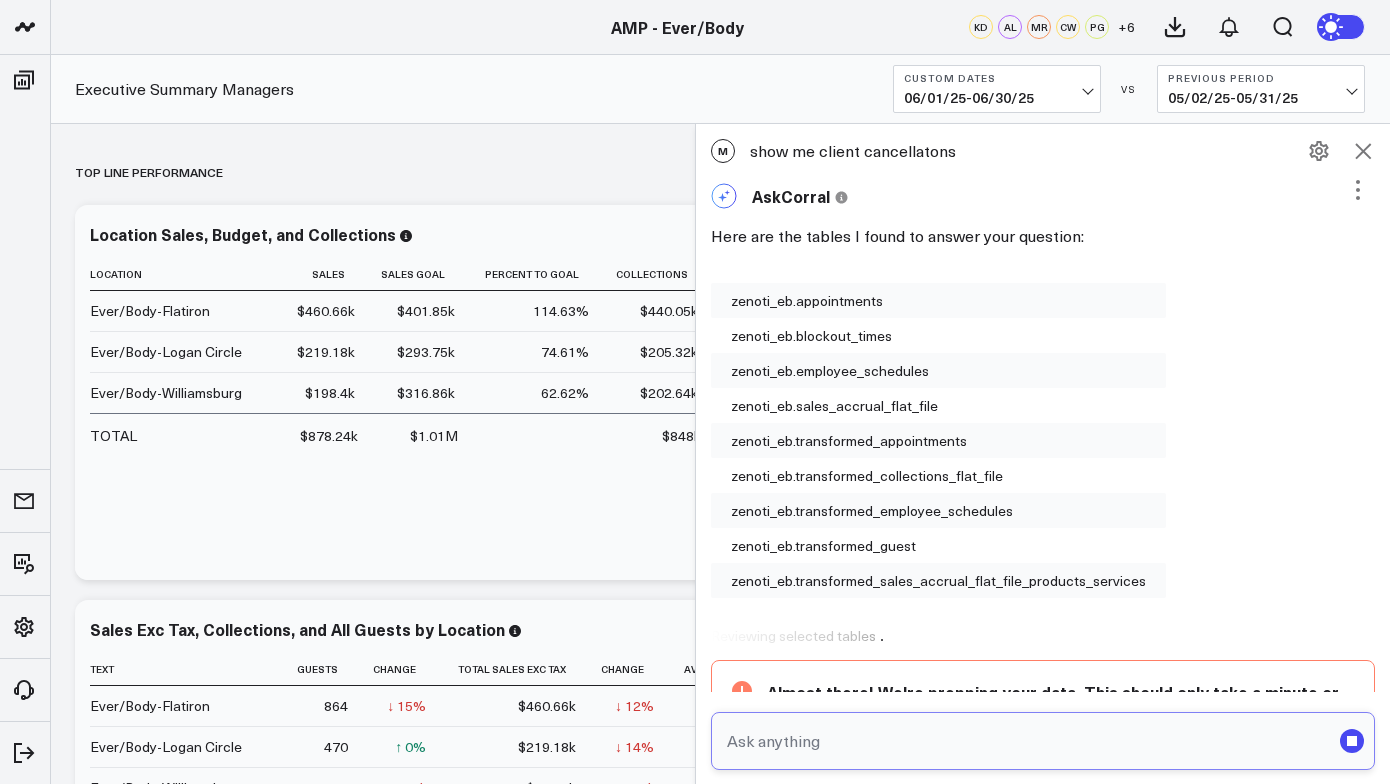 scroll, scrollTop: 139, scrollLeft: 0, axis: vertical 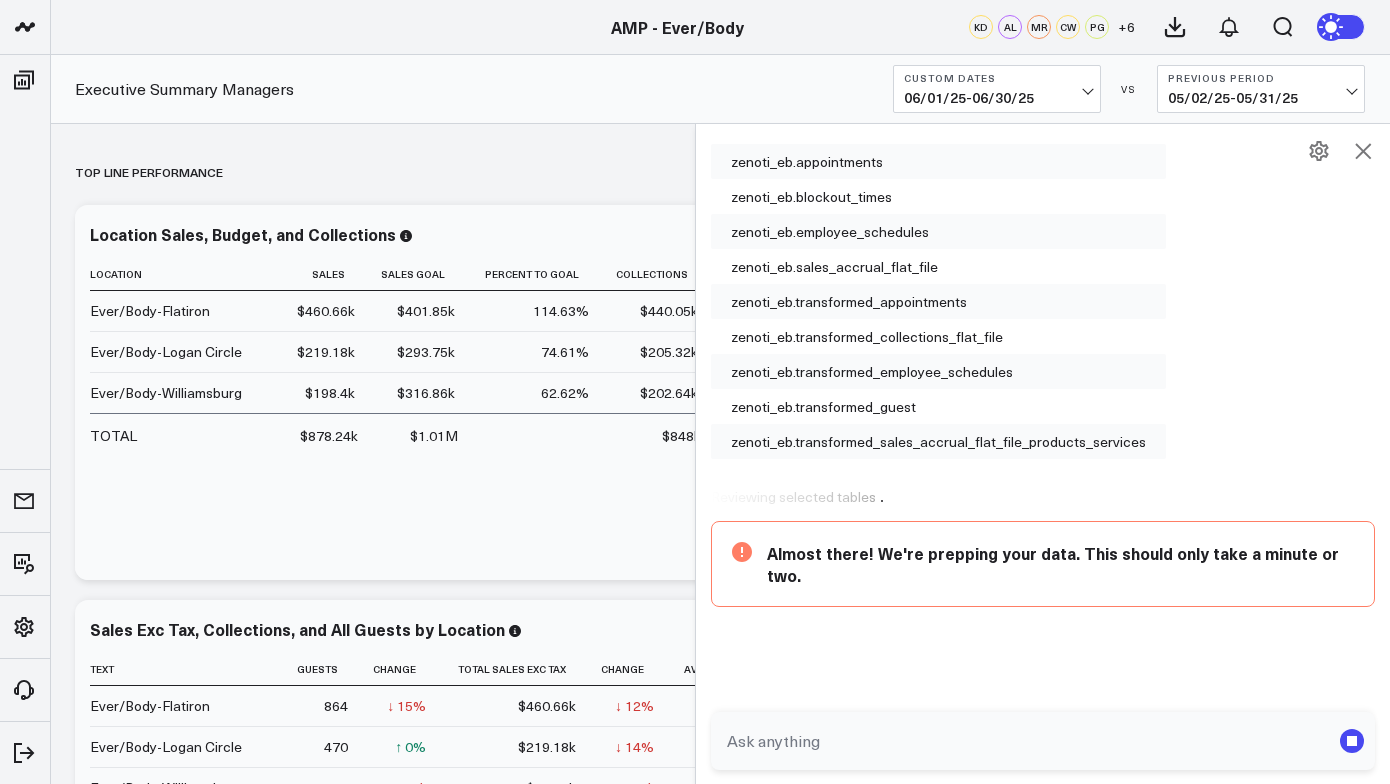 click on "zenoti_eb.transformed_guest" at bounding box center (938, 406) 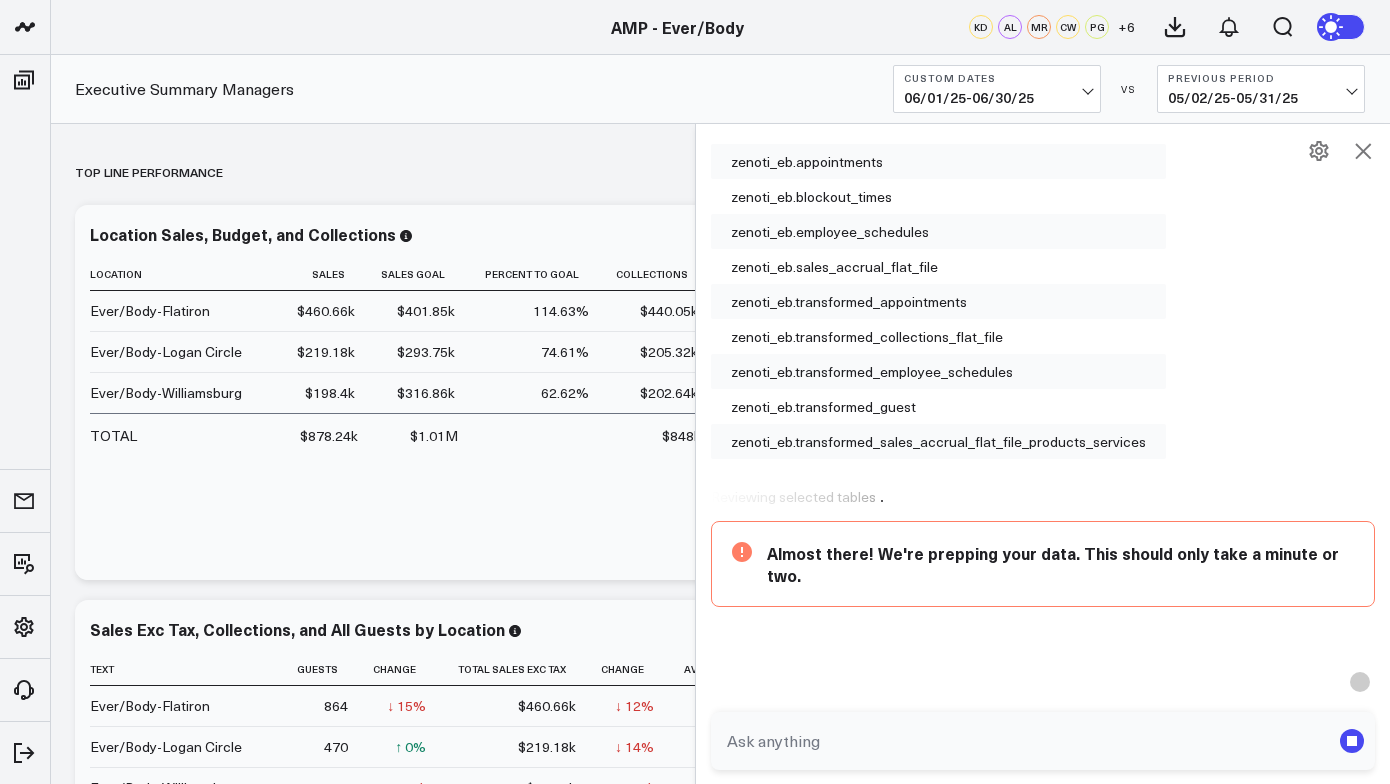 scroll, scrollTop: 38, scrollLeft: 0, axis: vertical 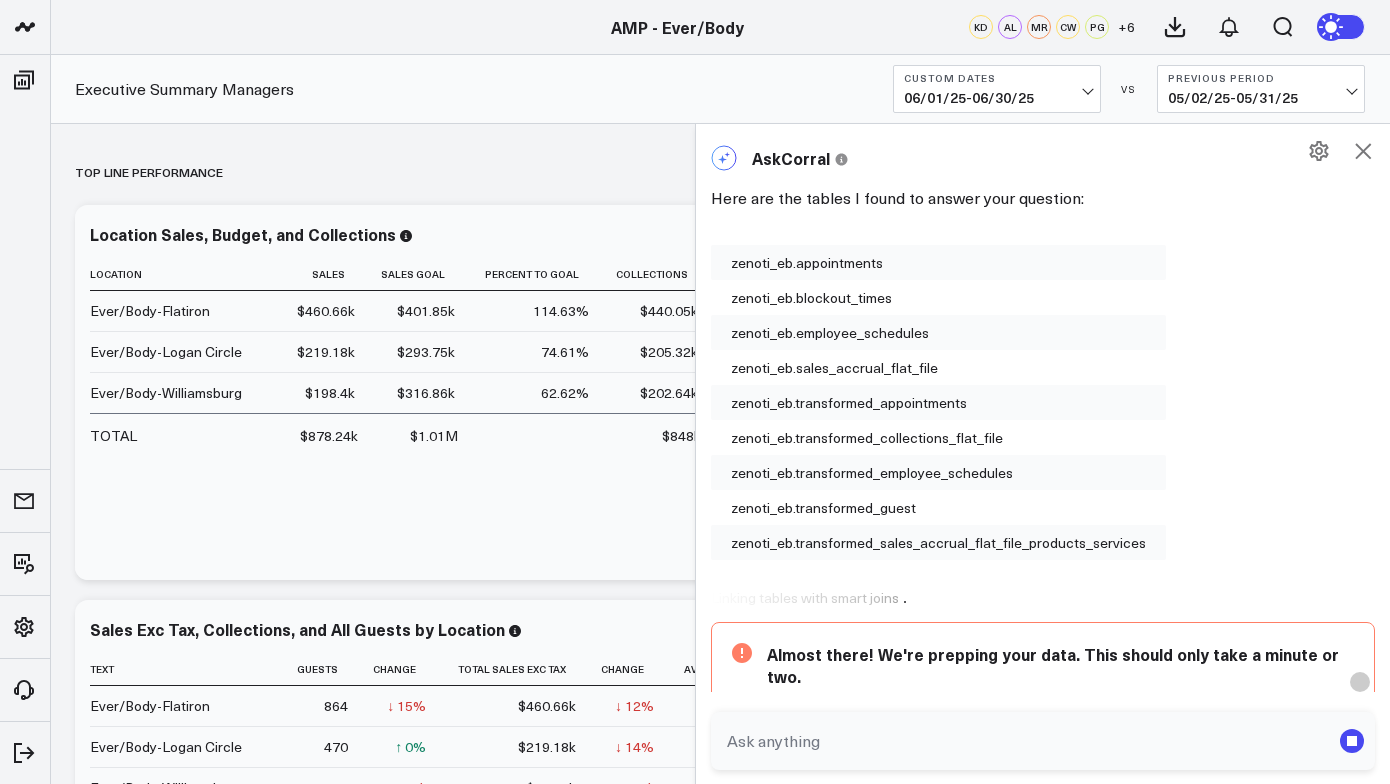 click on "zenoti_eb.appointments" at bounding box center [938, 262] 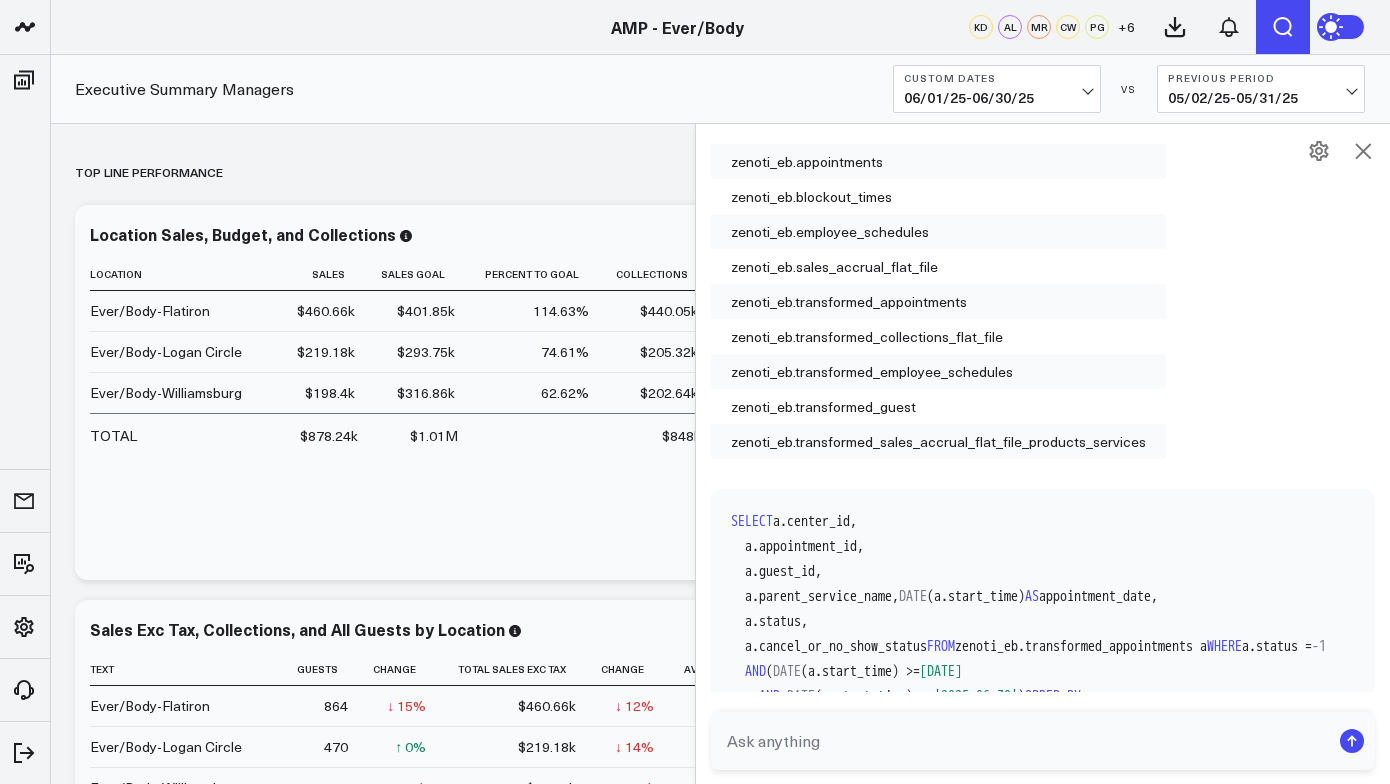 scroll, scrollTop: 1202, scrollLeft: 0, axis: vertical 